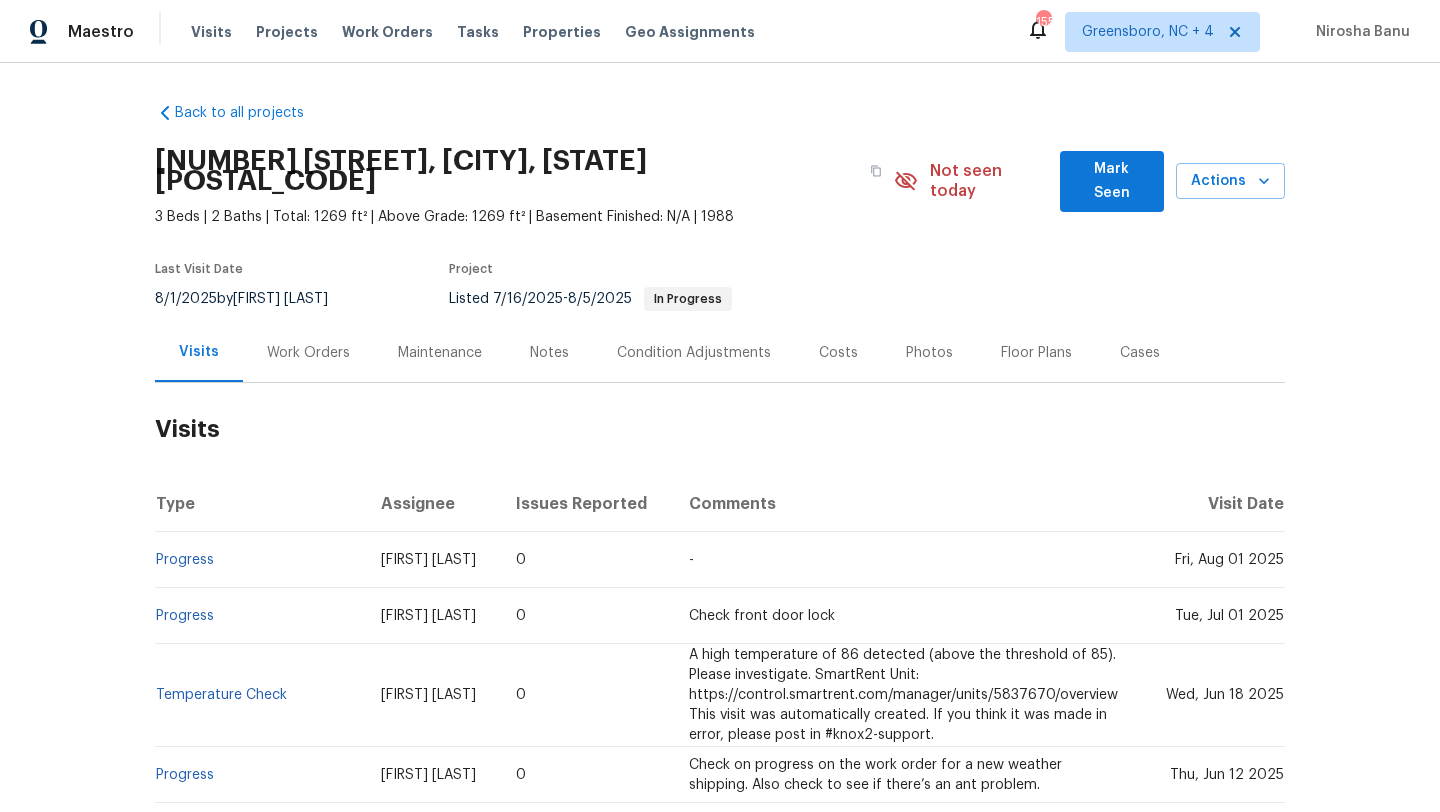 scroll, scrollTop: 0, scrollLeft: 0, axis: both 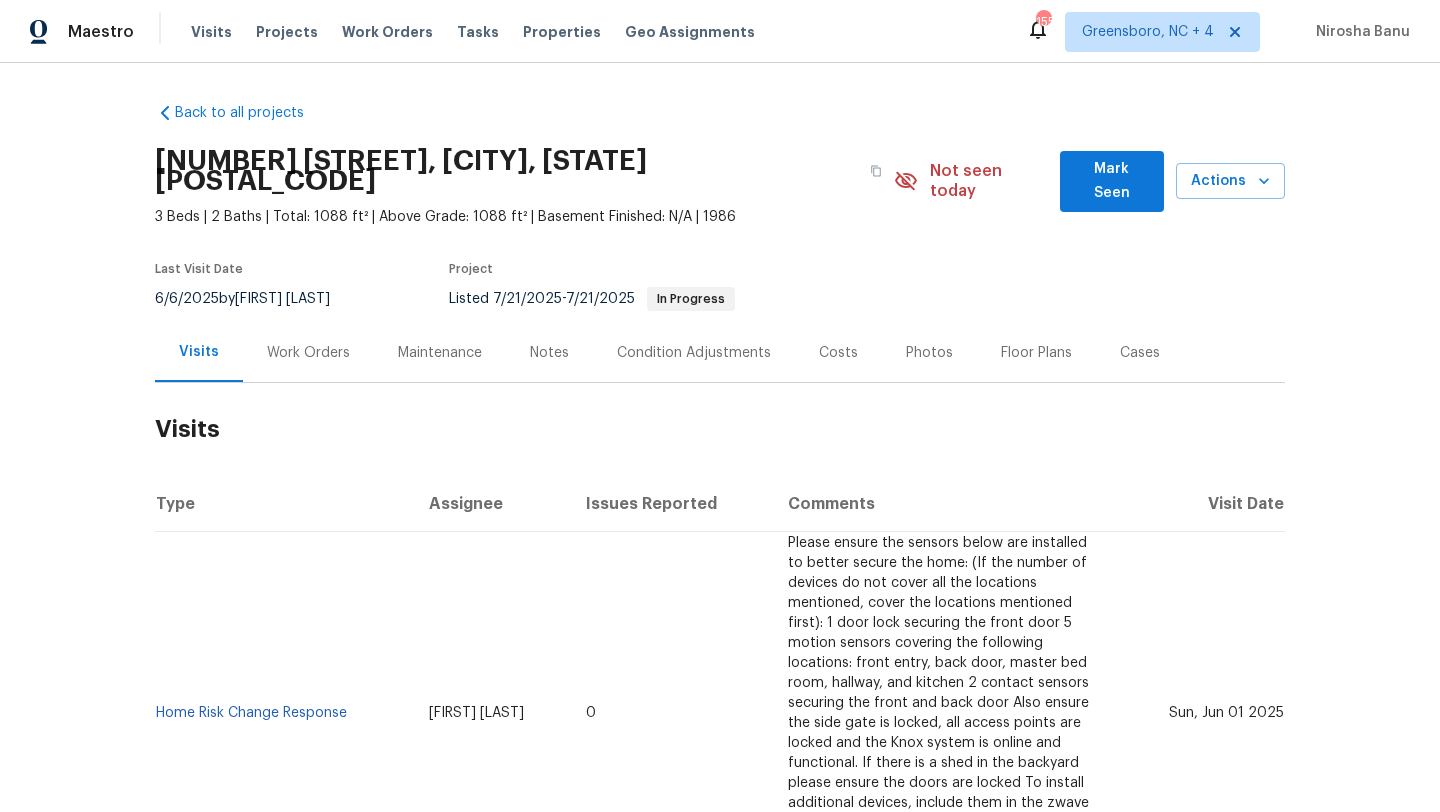 click on "Work Orders" at bounding box center (308, 353) 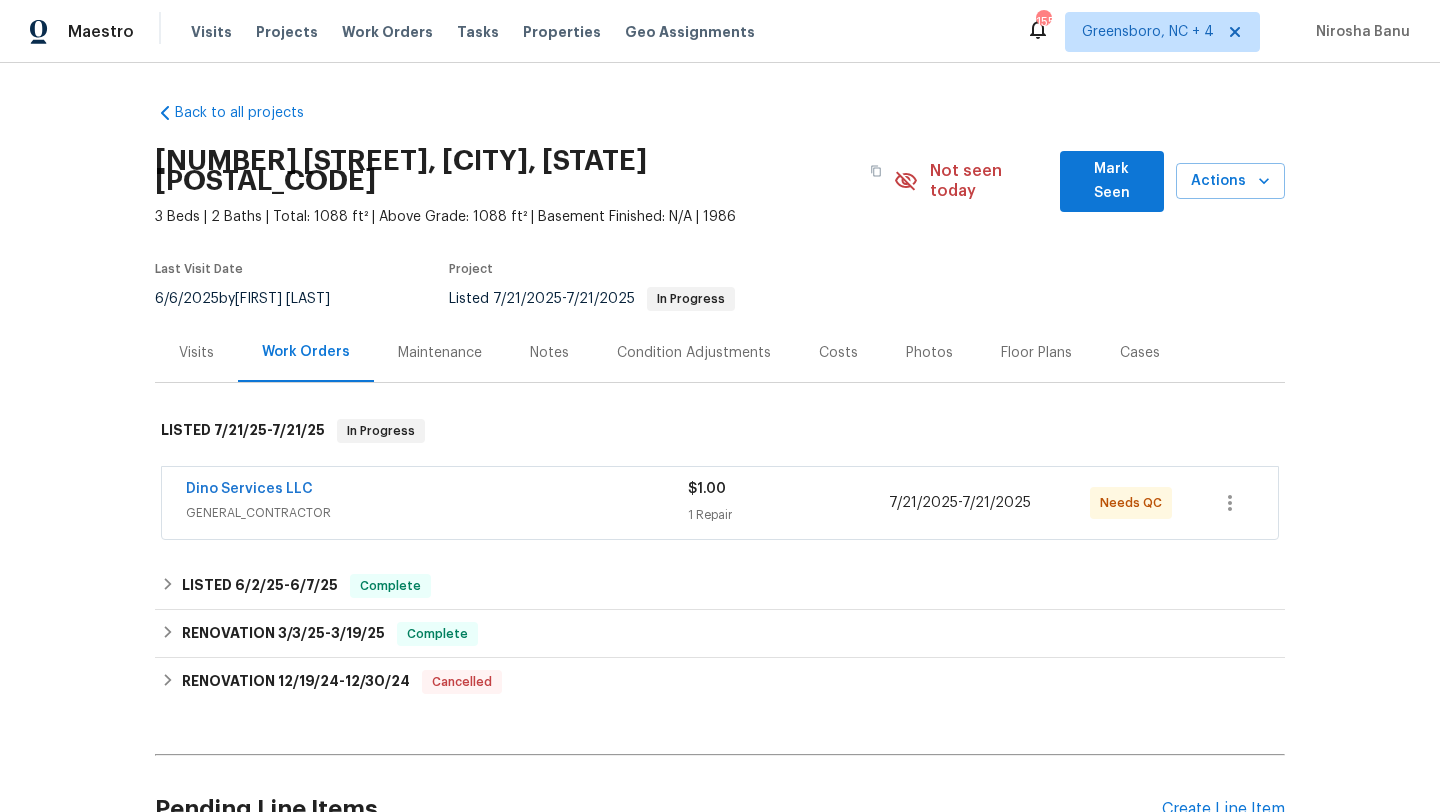 click on "GENERAL_CONTRACTOR" at bounding box center (437, 513) 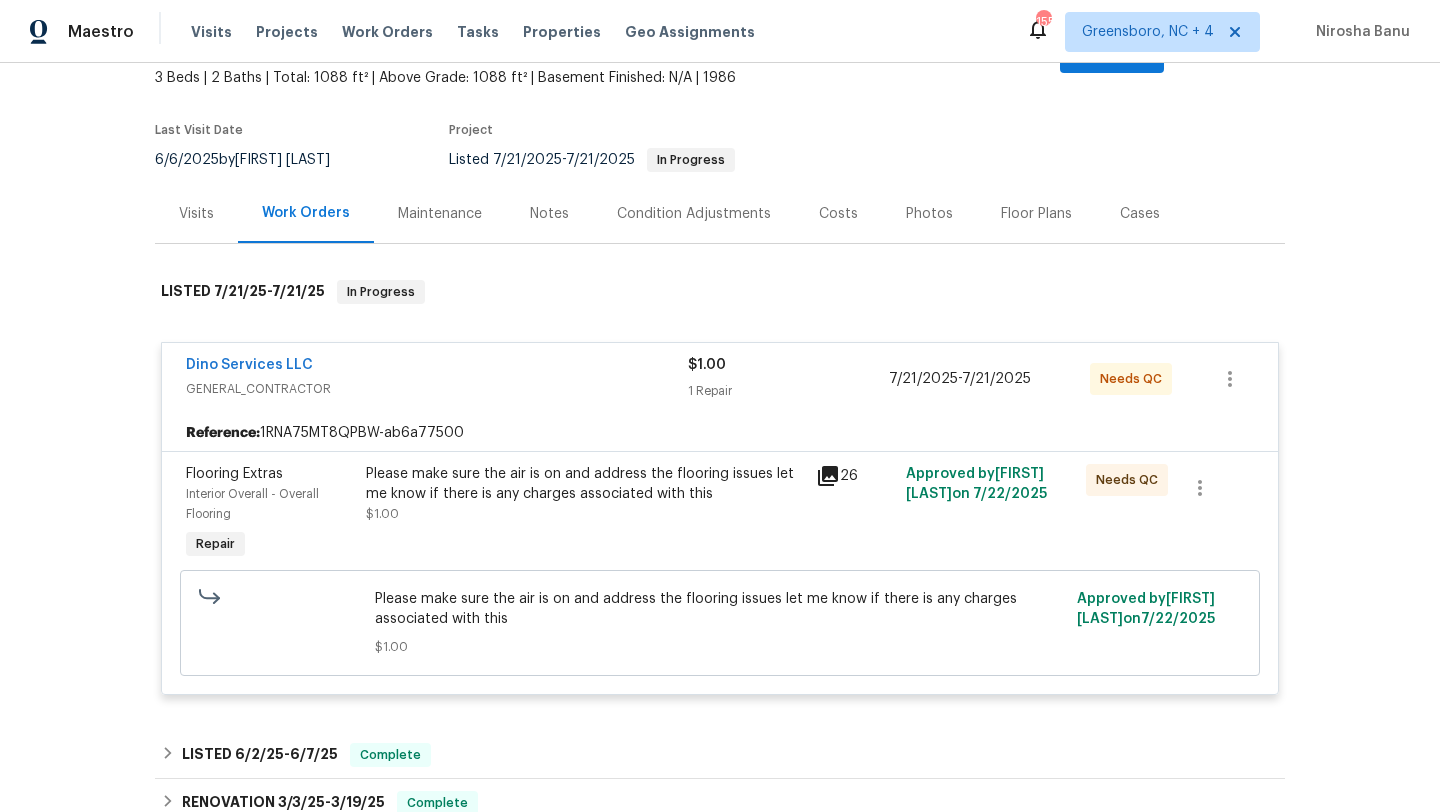scroll, scrollTop: 162, scrollLeft: 0, axis: vertical 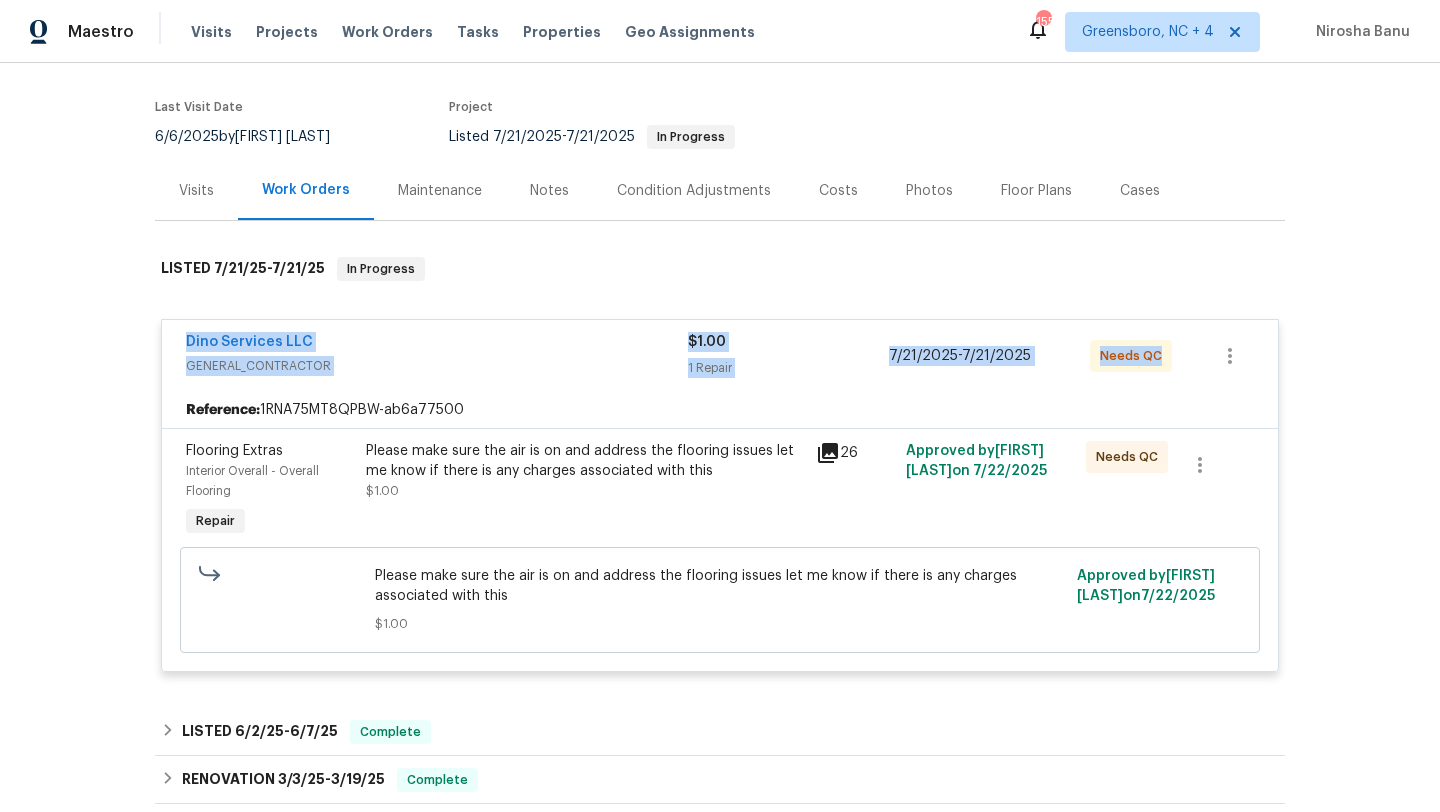 drag, startPoint x: 181, startPoint y: 315, endPoint x: 1220, endPoint y: 333, distance: 1039.1559 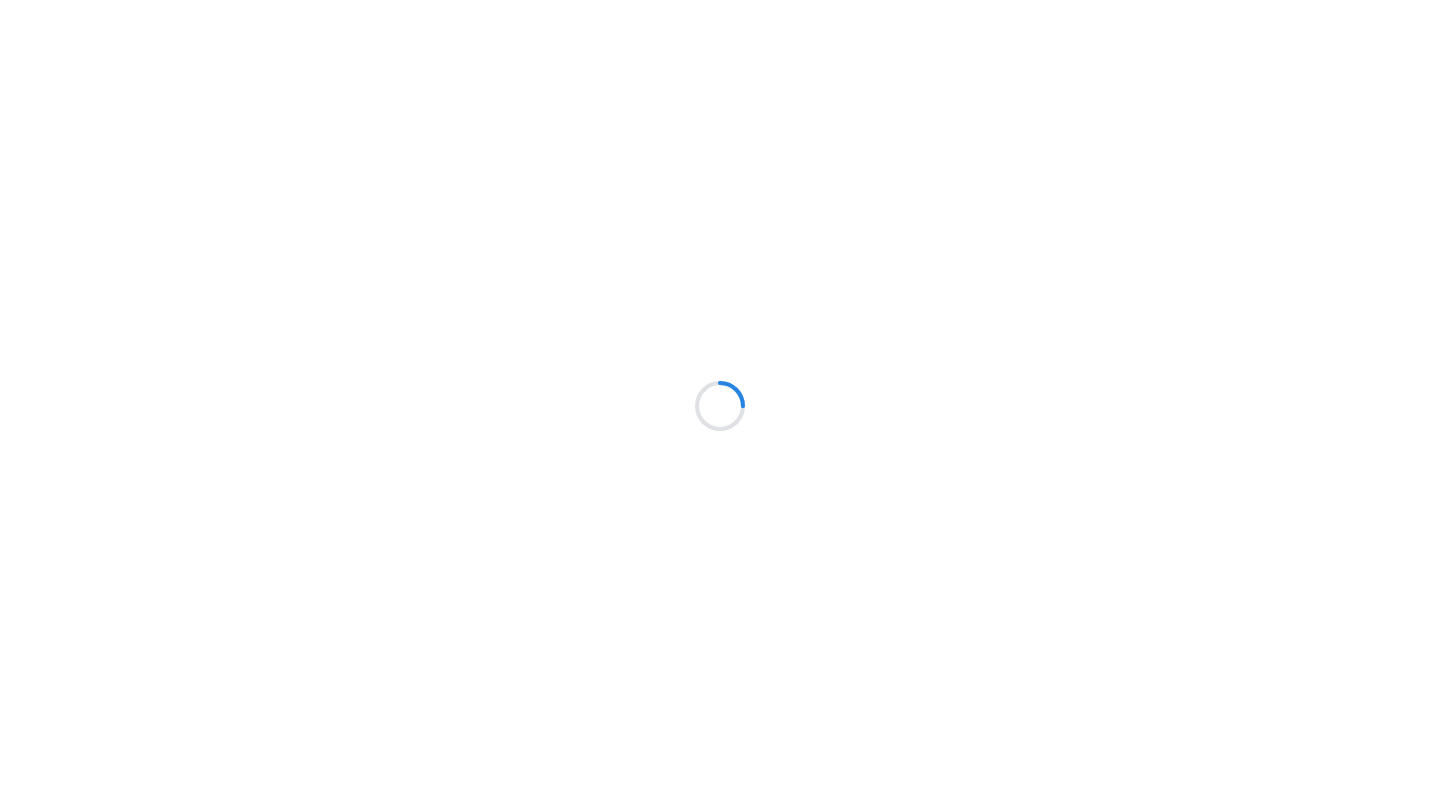 scroll, scrollTop: 0, scrollLeft: 0, axis: both 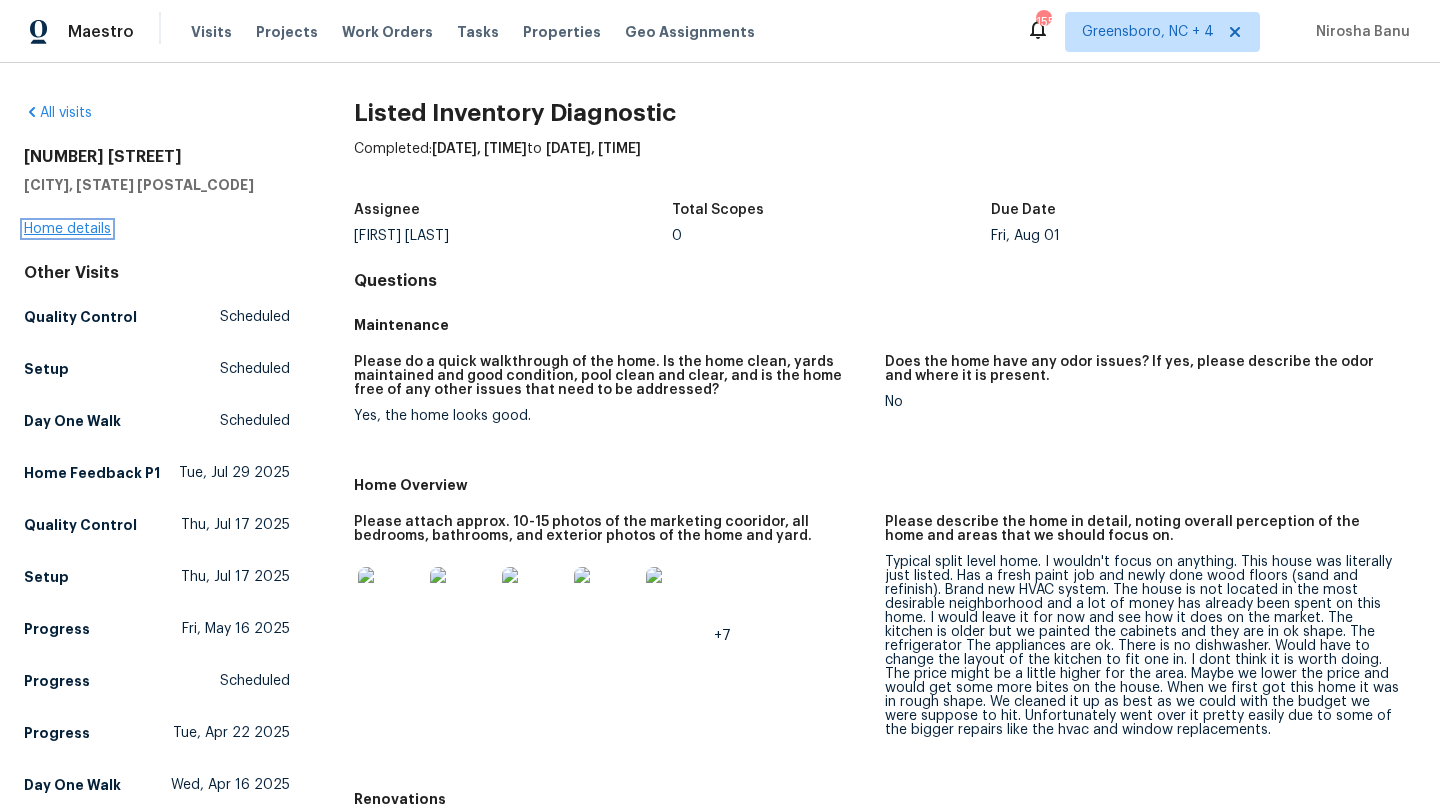 click on "Home details" at bounding box center [67, 229] 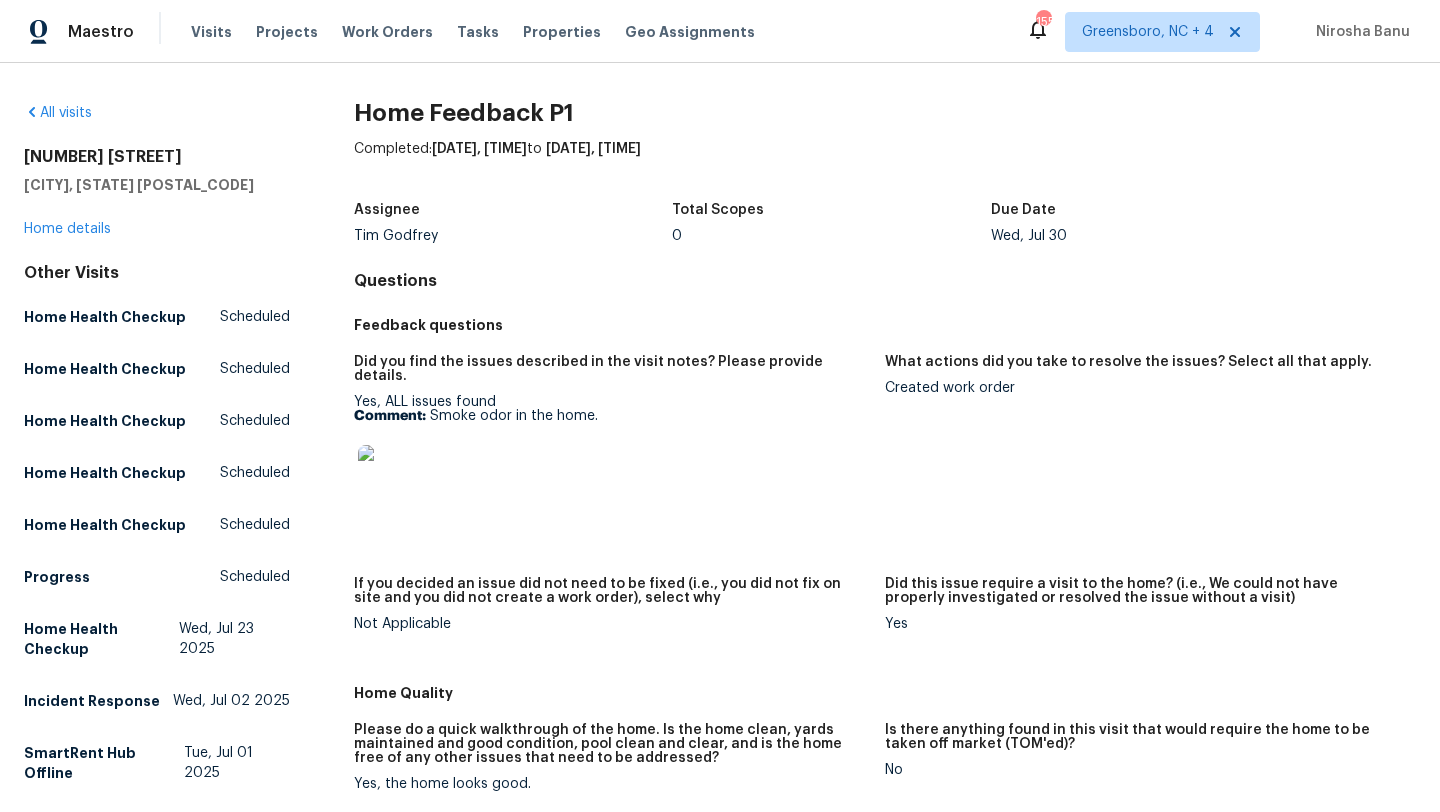 scroll, scrollTop: 0, scrollLeft: 0, axis: both 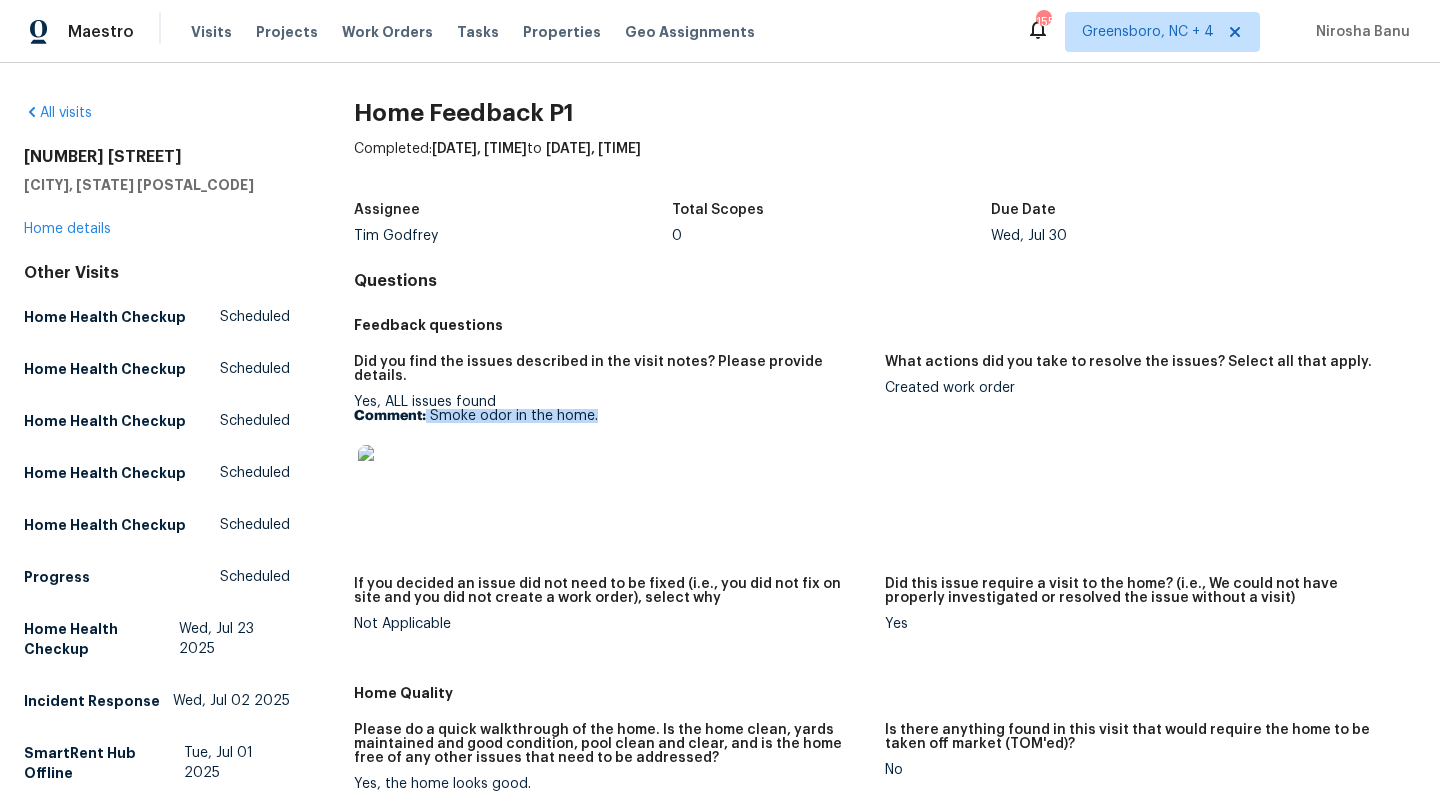 drag, startPoint x: 425, startPoint y: 402, endPoint x: 727, endPoint y: 395, distance: 302.08112 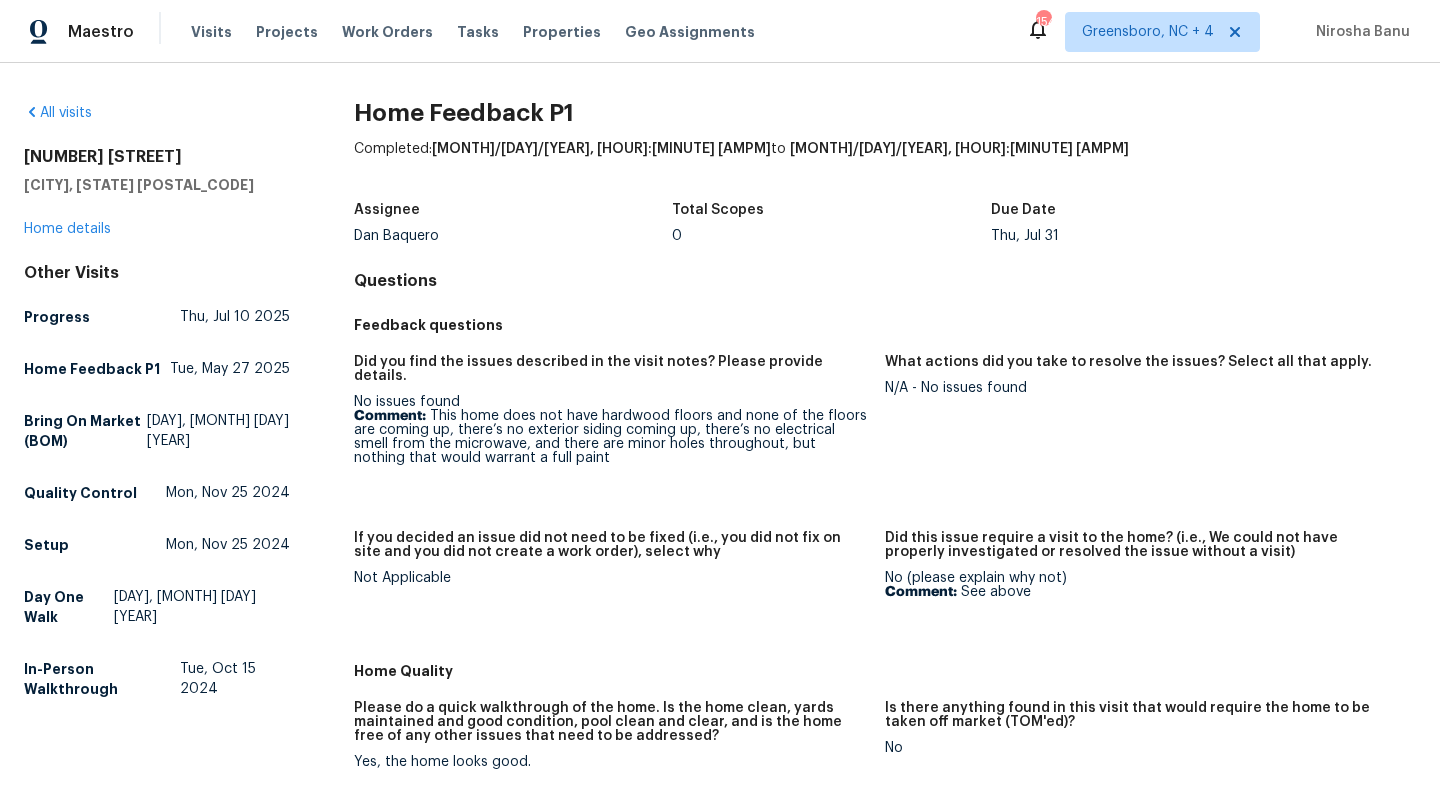 scroll, scrollTop: 0, scrollLeft: 0, axis: both 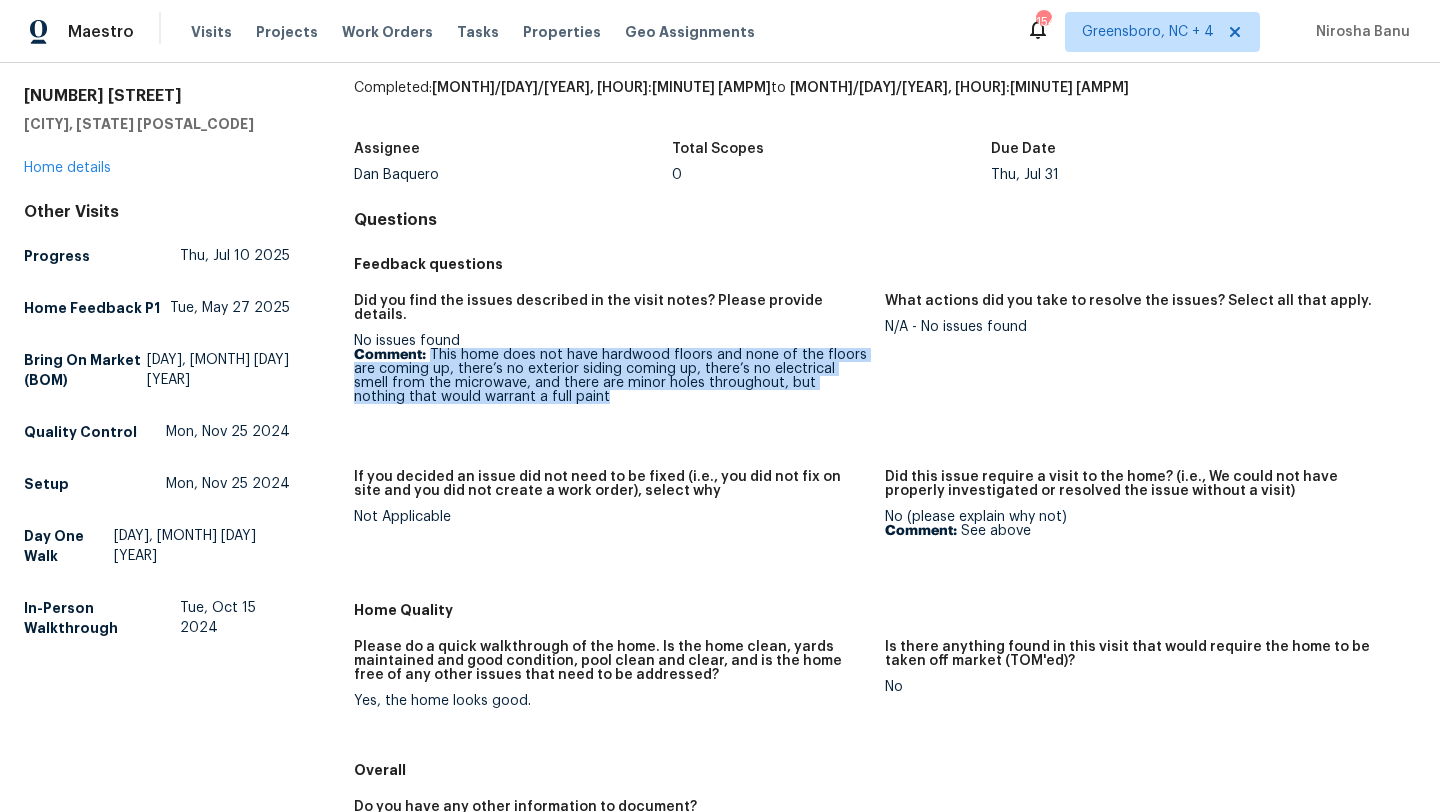 drag, startPoint x: 537, startPoint y: 379, endPoint x: 432, endPoint y: 336, distance: 113.46365 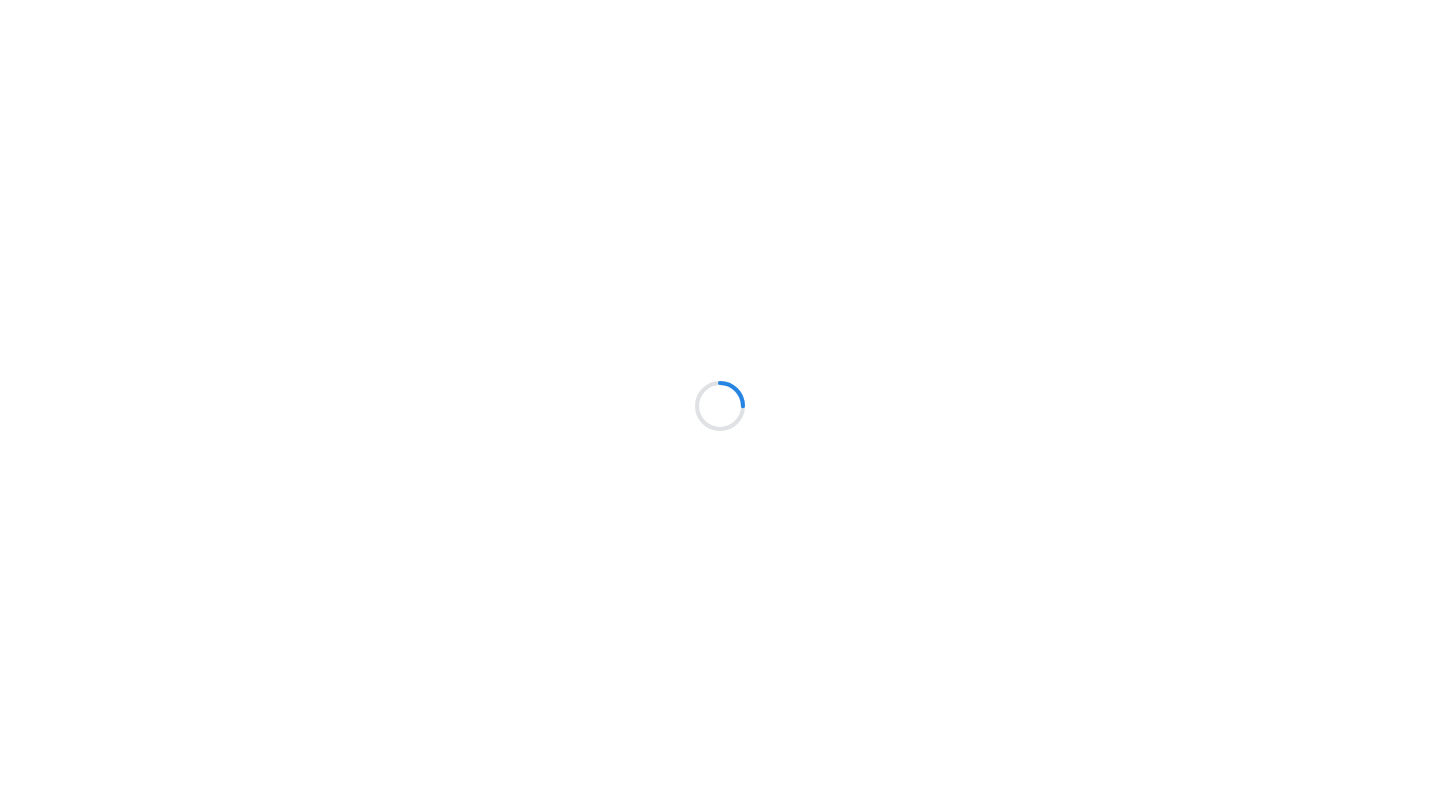 scroll, scrollTop: 0, scrollLeft: 0, axis: both 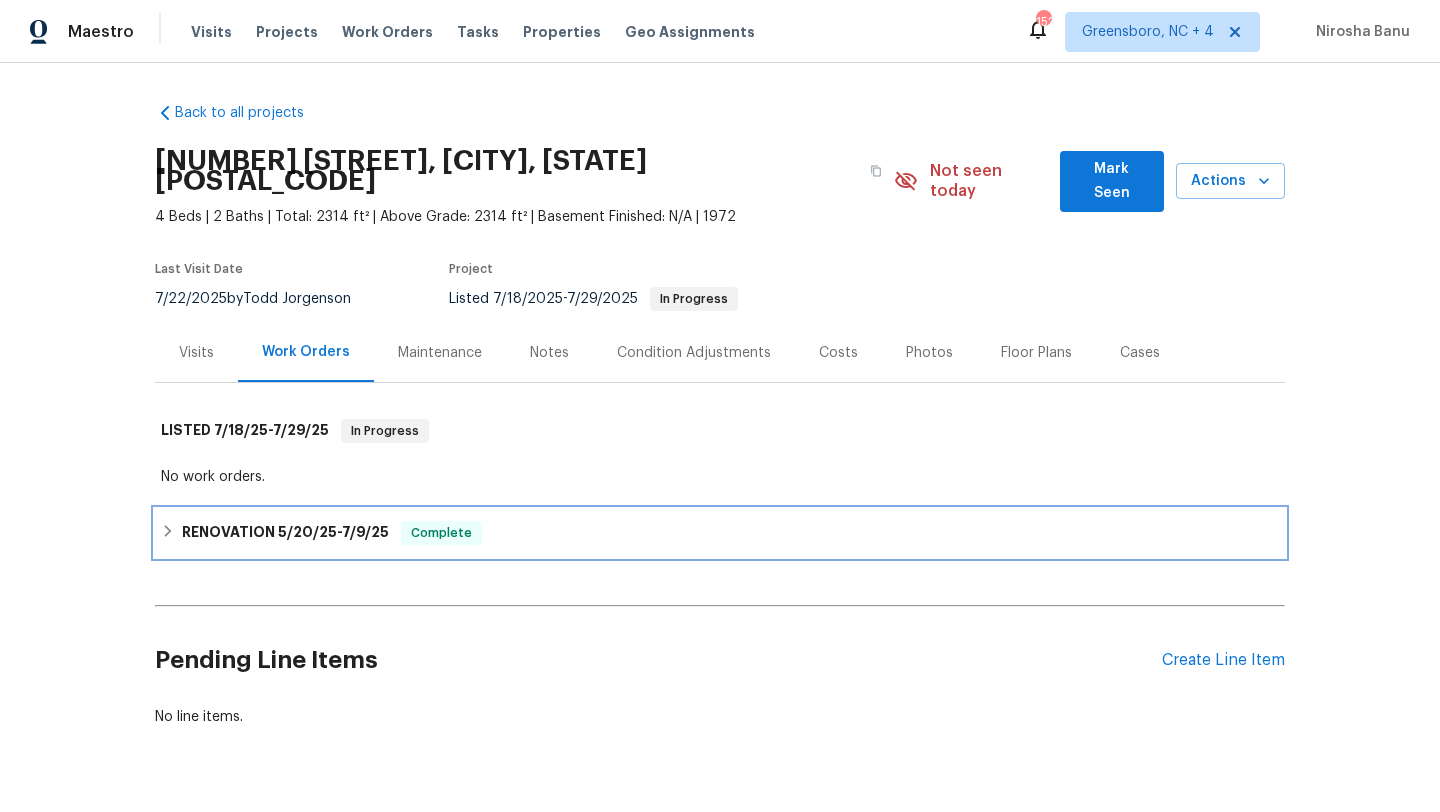 click on "5/20/25" at bounding box center [307, 532] 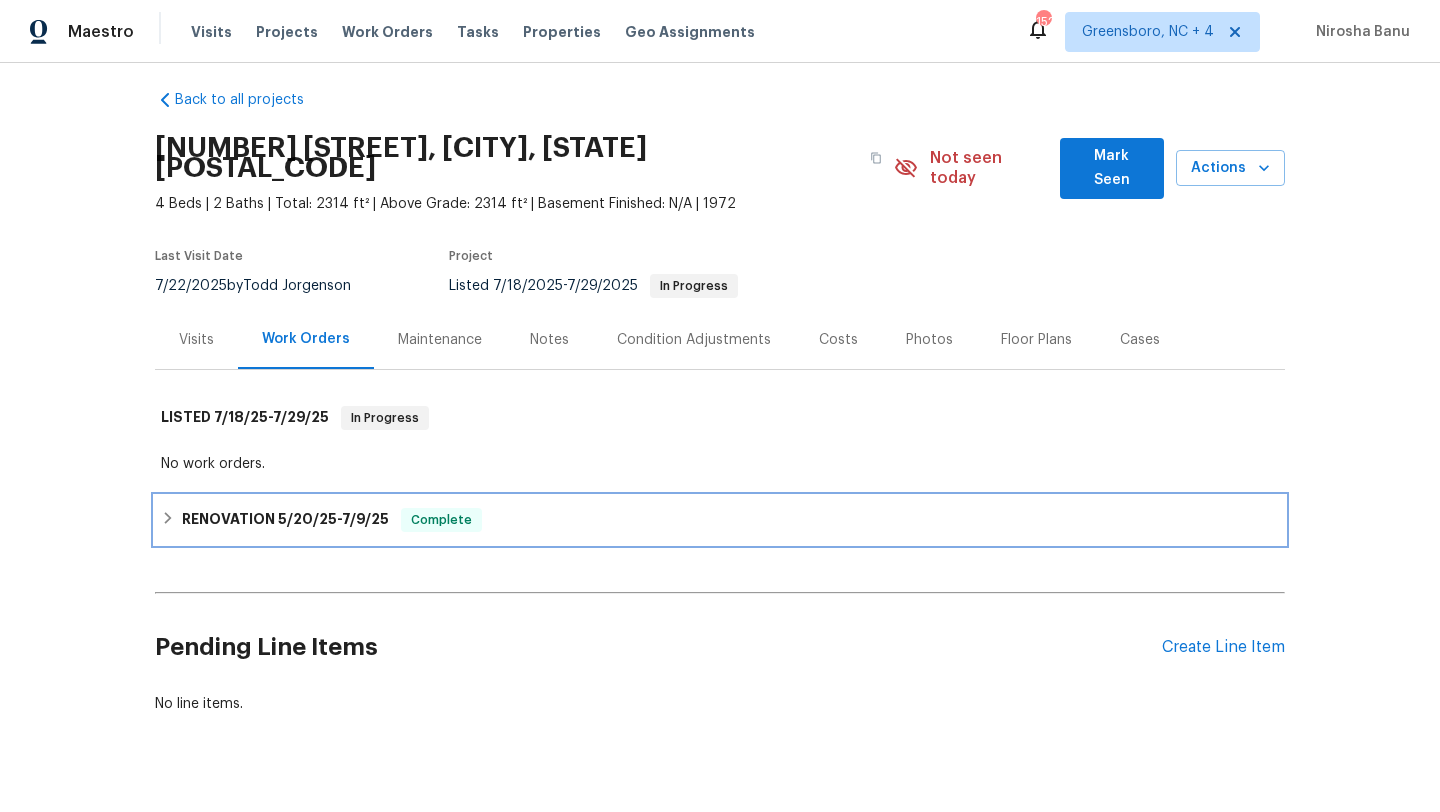 scroll, scrollTop: 31, scrollLeft: 0, axis: vertical 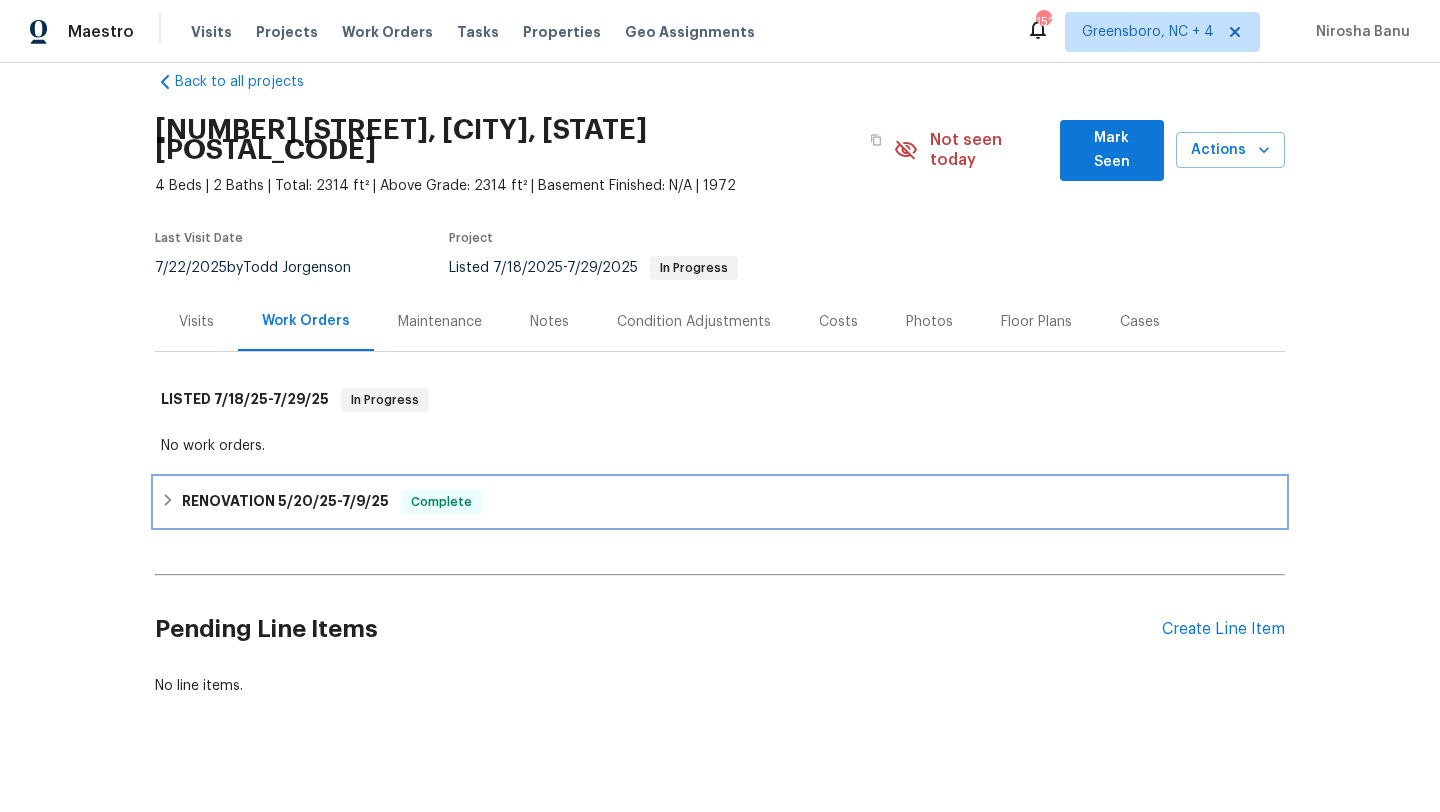 click on "RENOVATION   5/20/25  -  7/9/25" at bounding box center (285, 502) 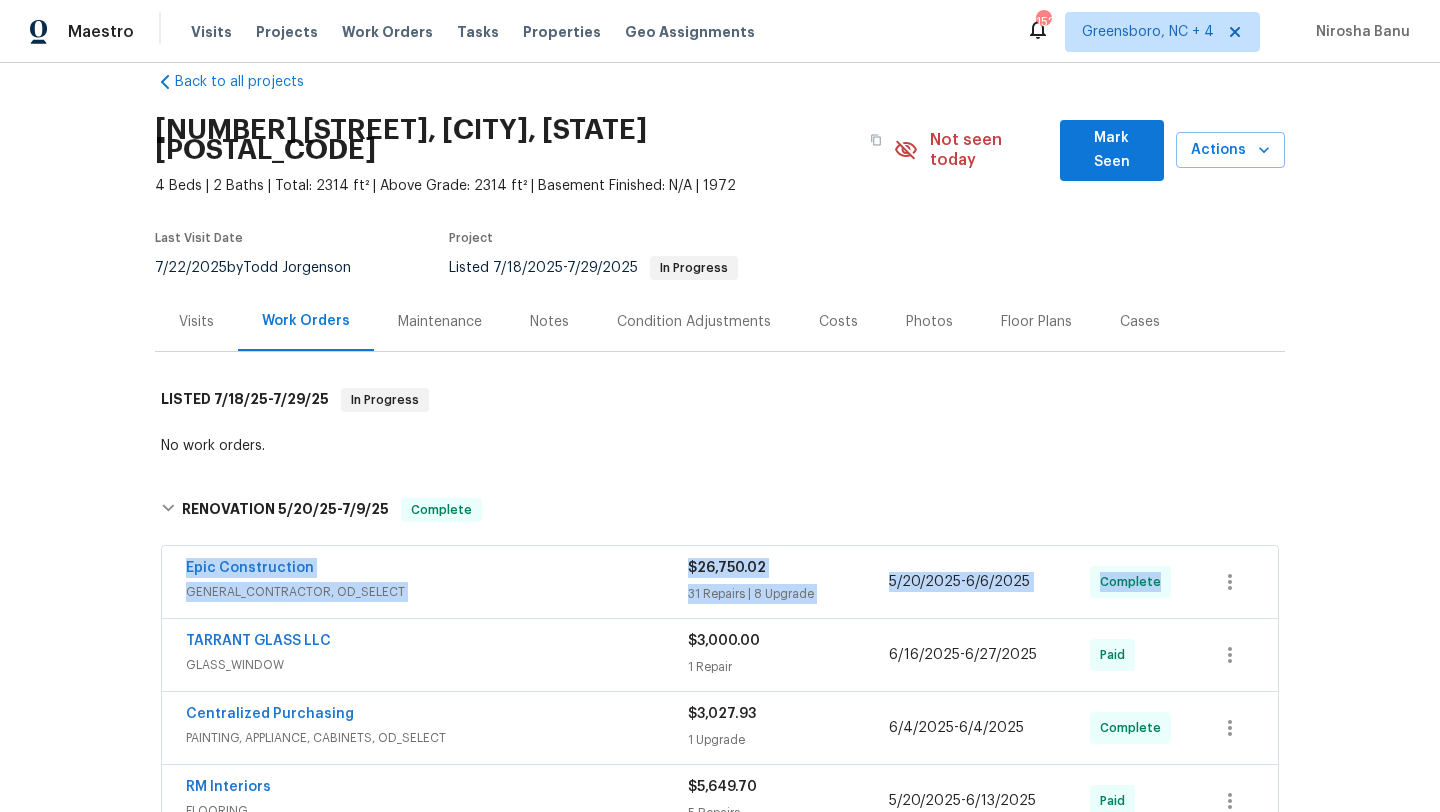 drag, startPoint x: 162, startPoint y: 547, endPoint x: 1154, endPoint y: 569, distance: 992.2439 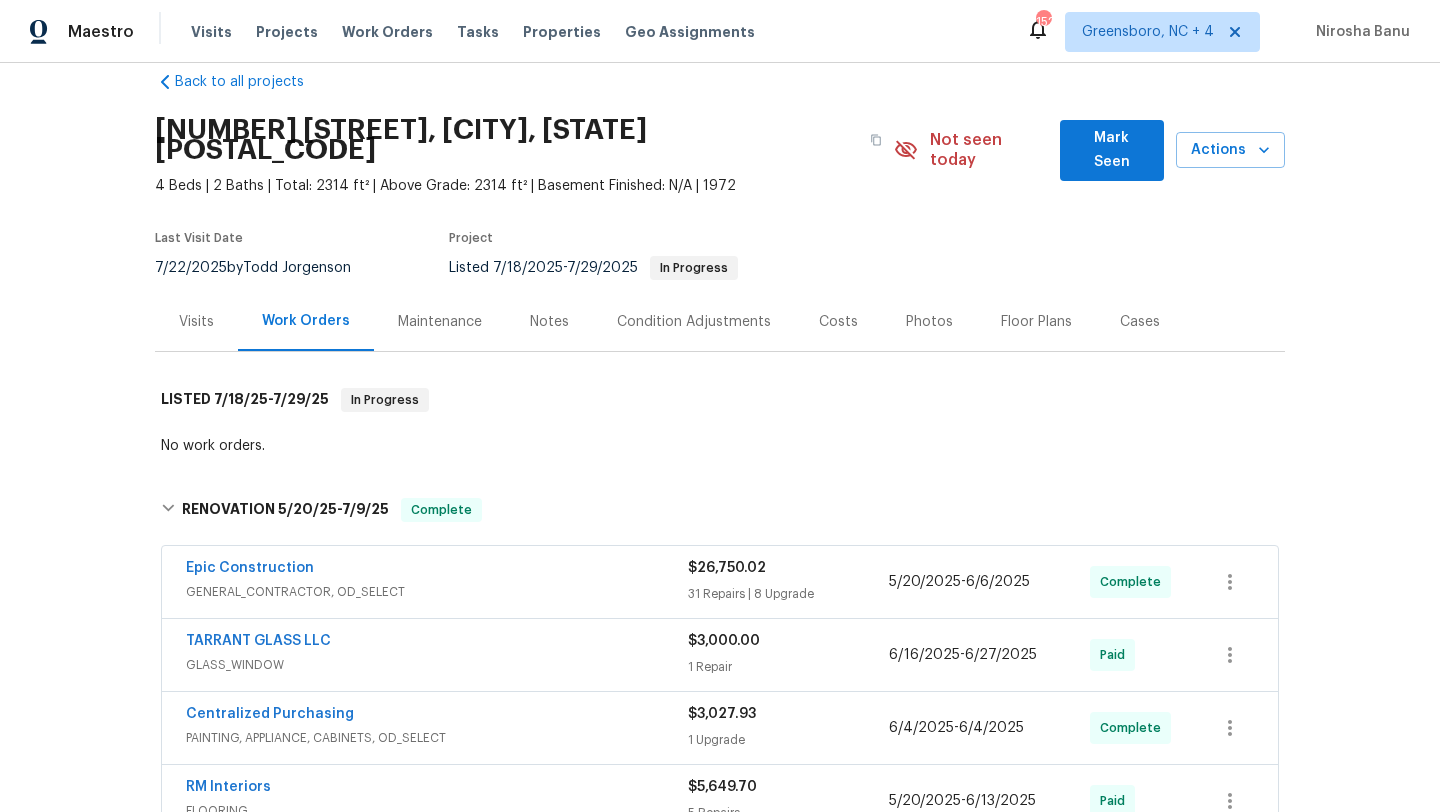 click on "7/22/2025  by  Todd Jorgenson" at bounding box center (265, 268) 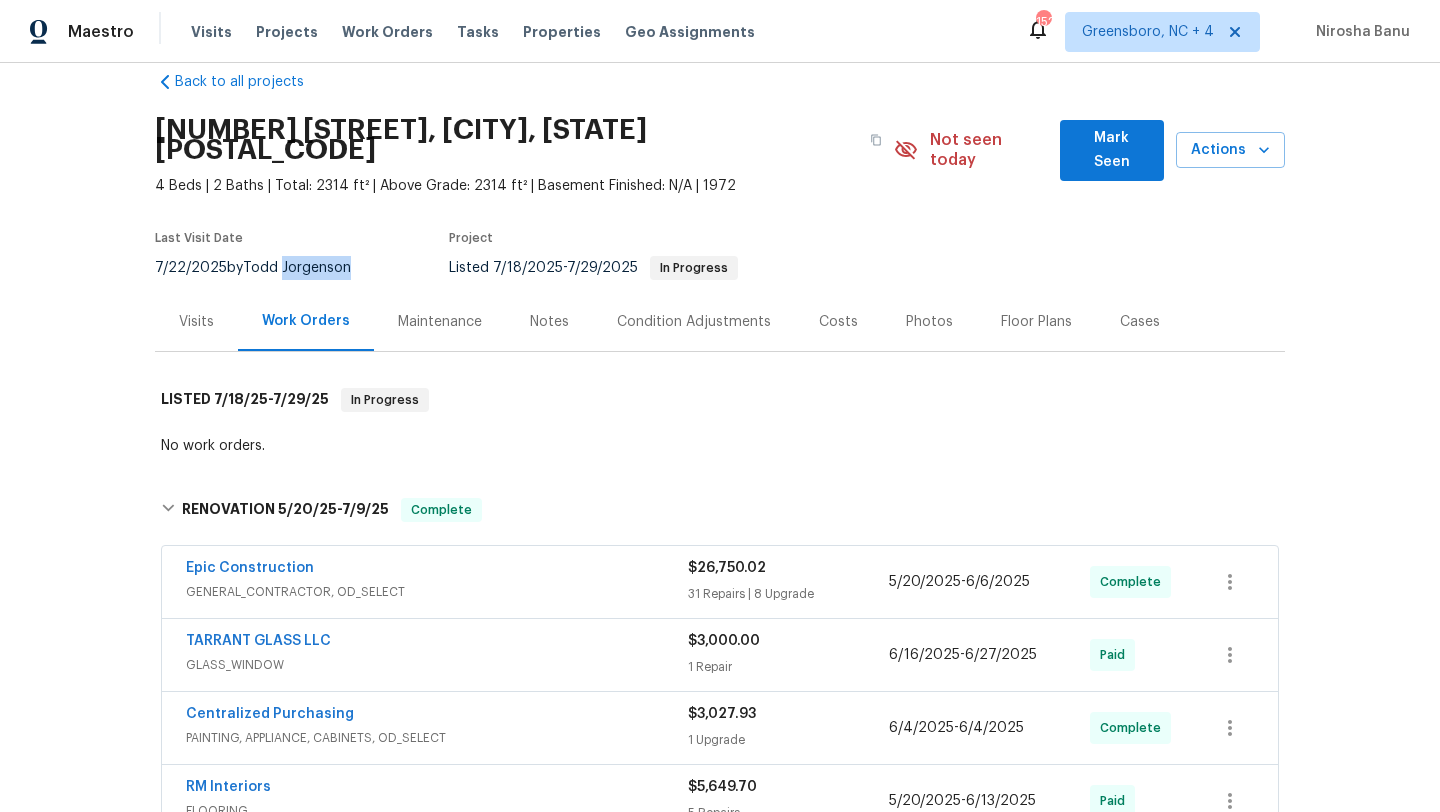click on "7/22/2025  by  Todd Jorgenson" at bounding box center [265, 268] 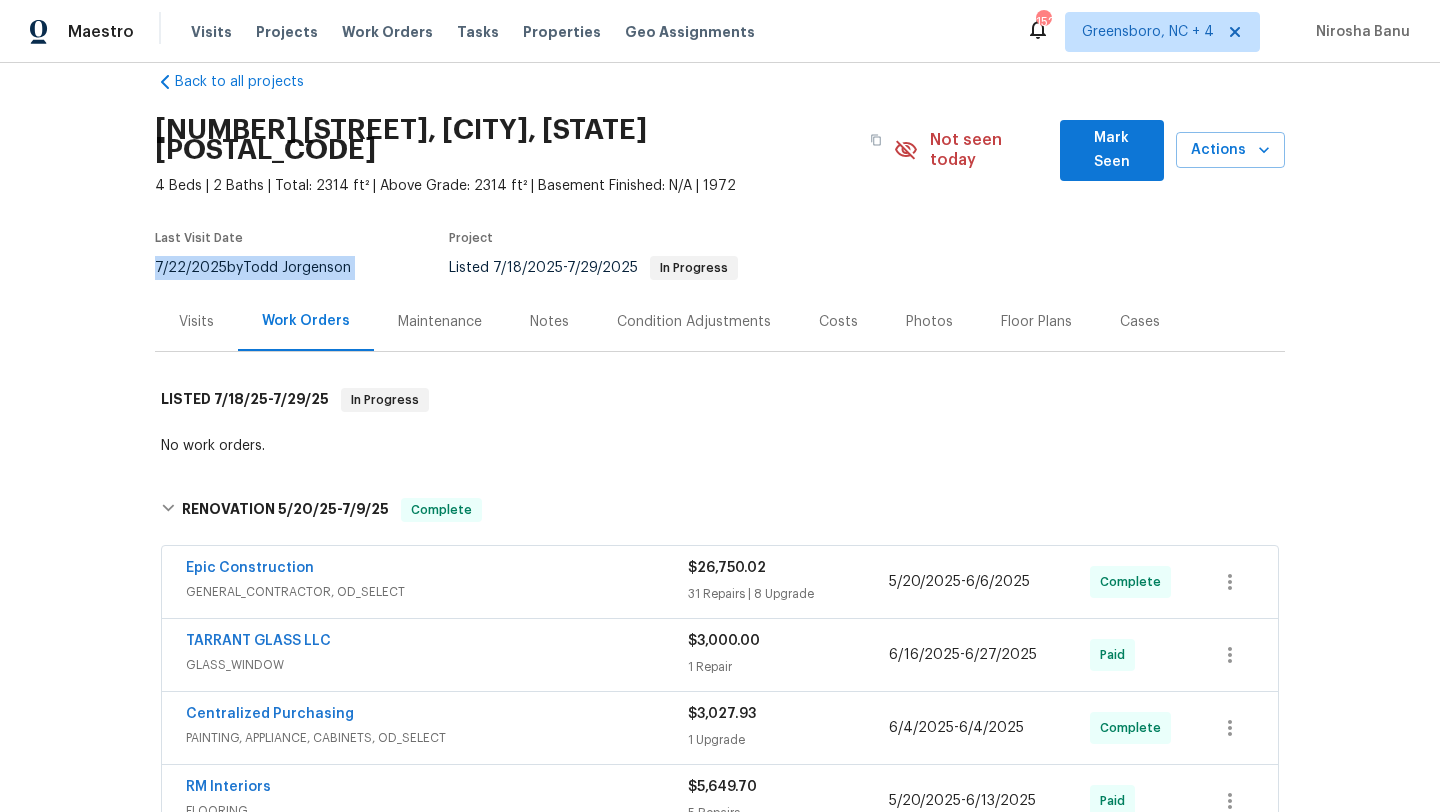 click on "7/22/2025  by  Todd Jorgenson" at bounding box center (265, 268) 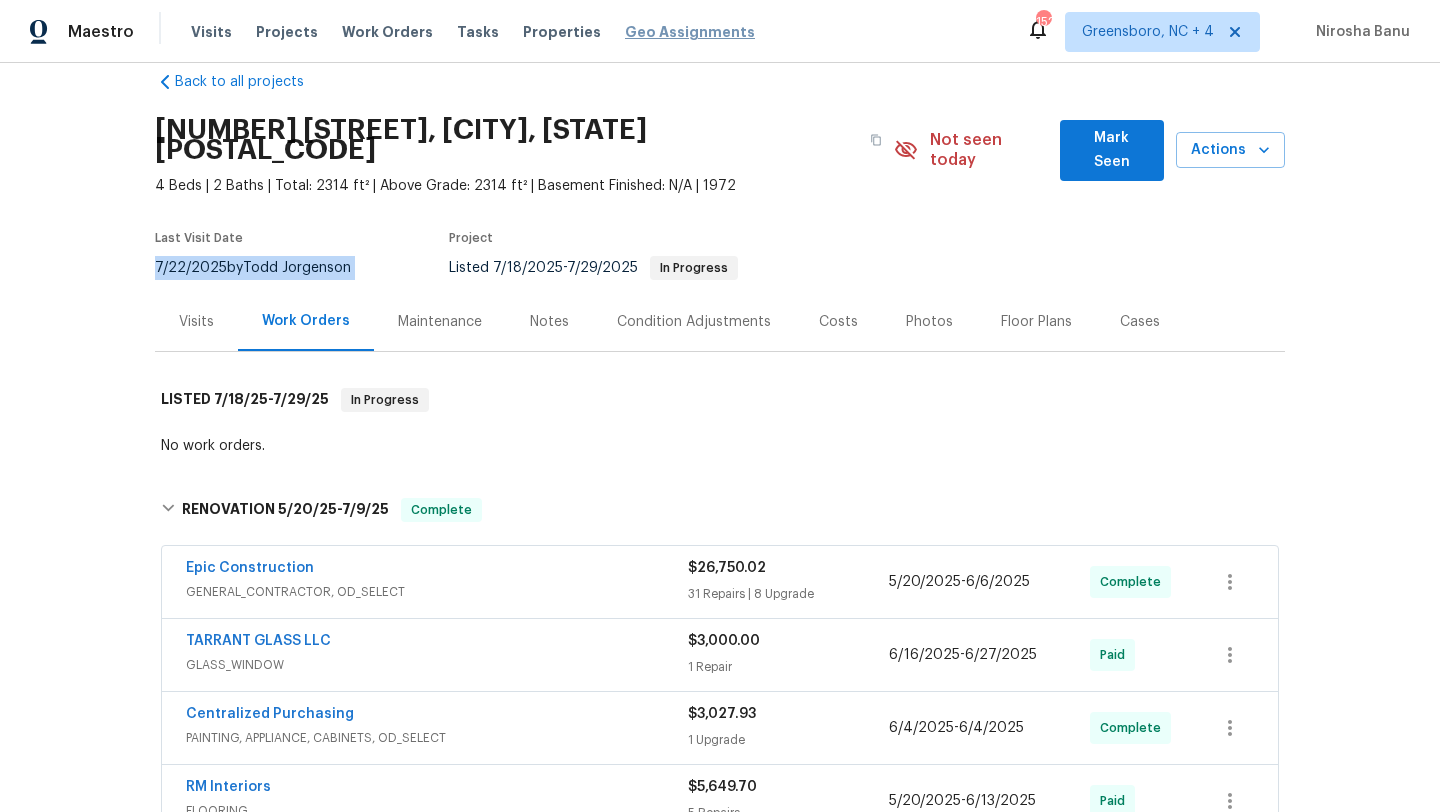copy on "7/22/2025  by  Todd Jorgenson" 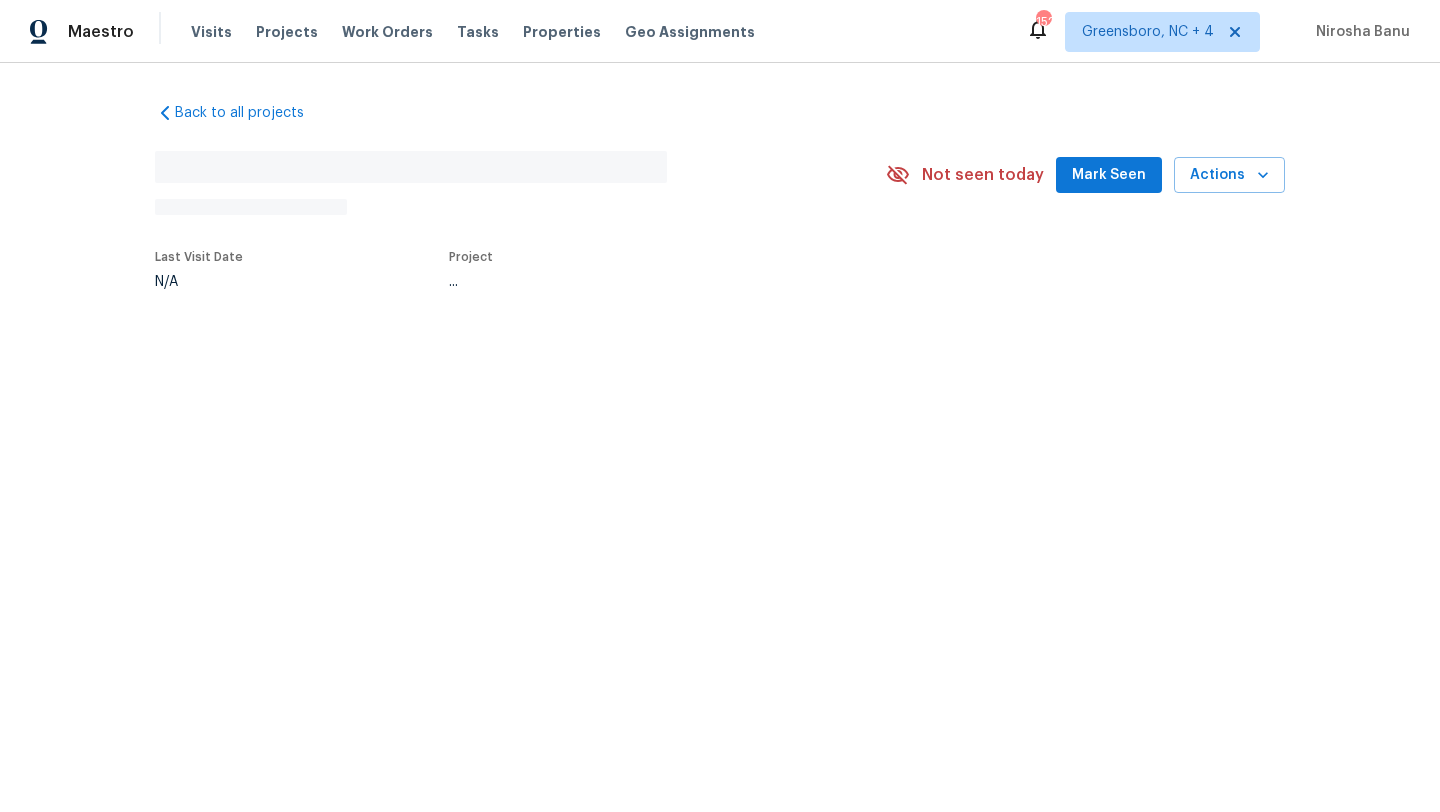 scroll, scrollTop: 0, scrollLeft: 0, axis: both 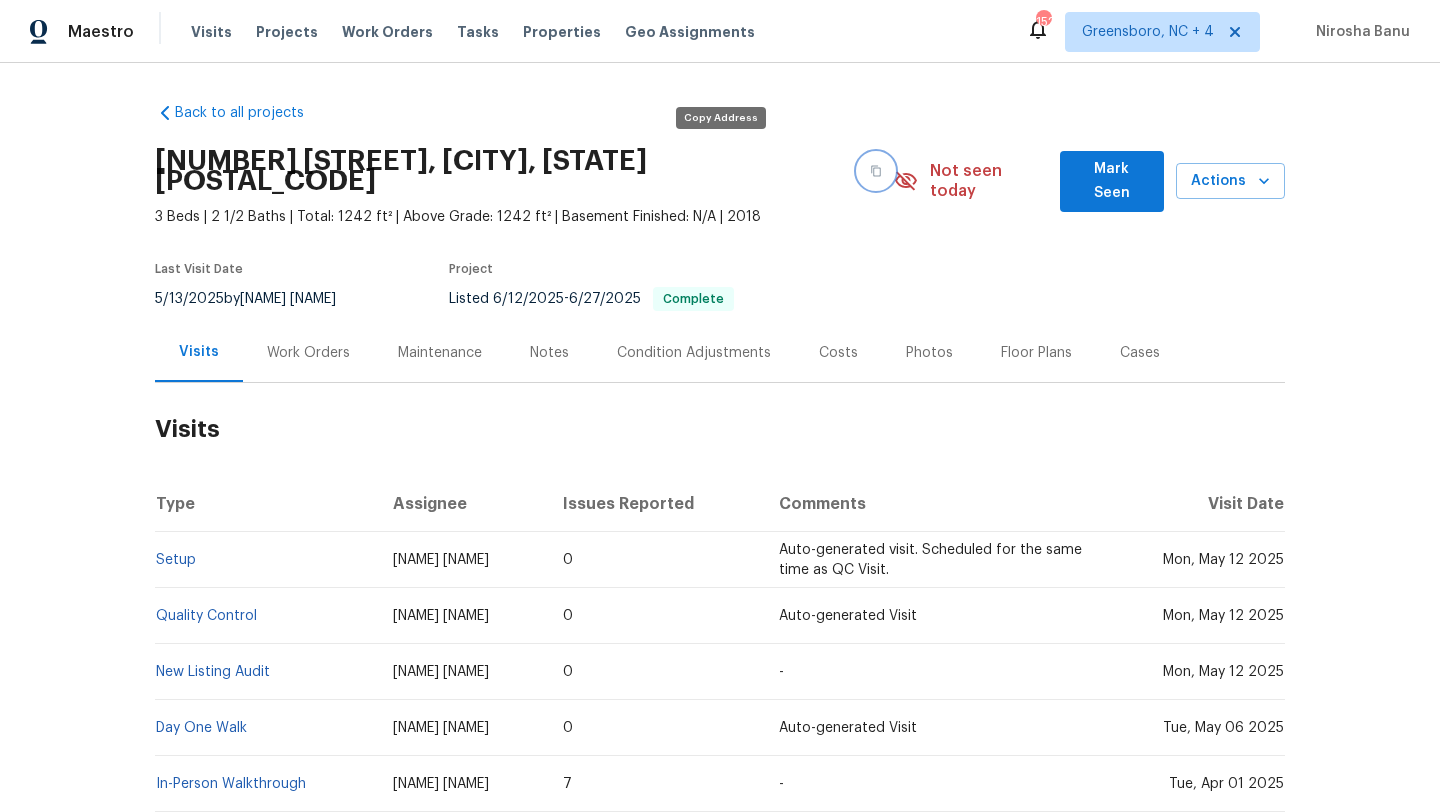click 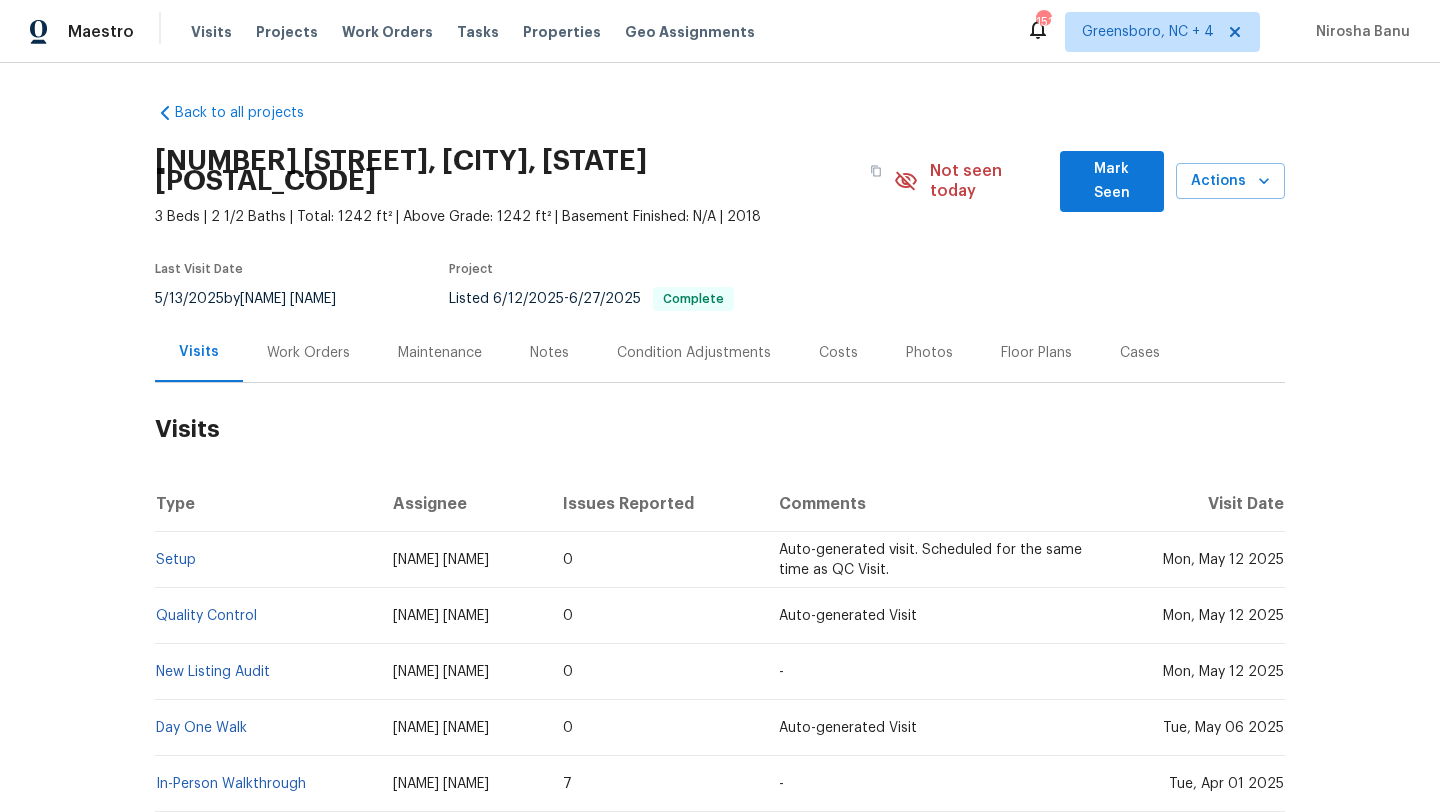 click on "5/13/2025  by  Jonathan Ballard" at bounding box center [257, 299] 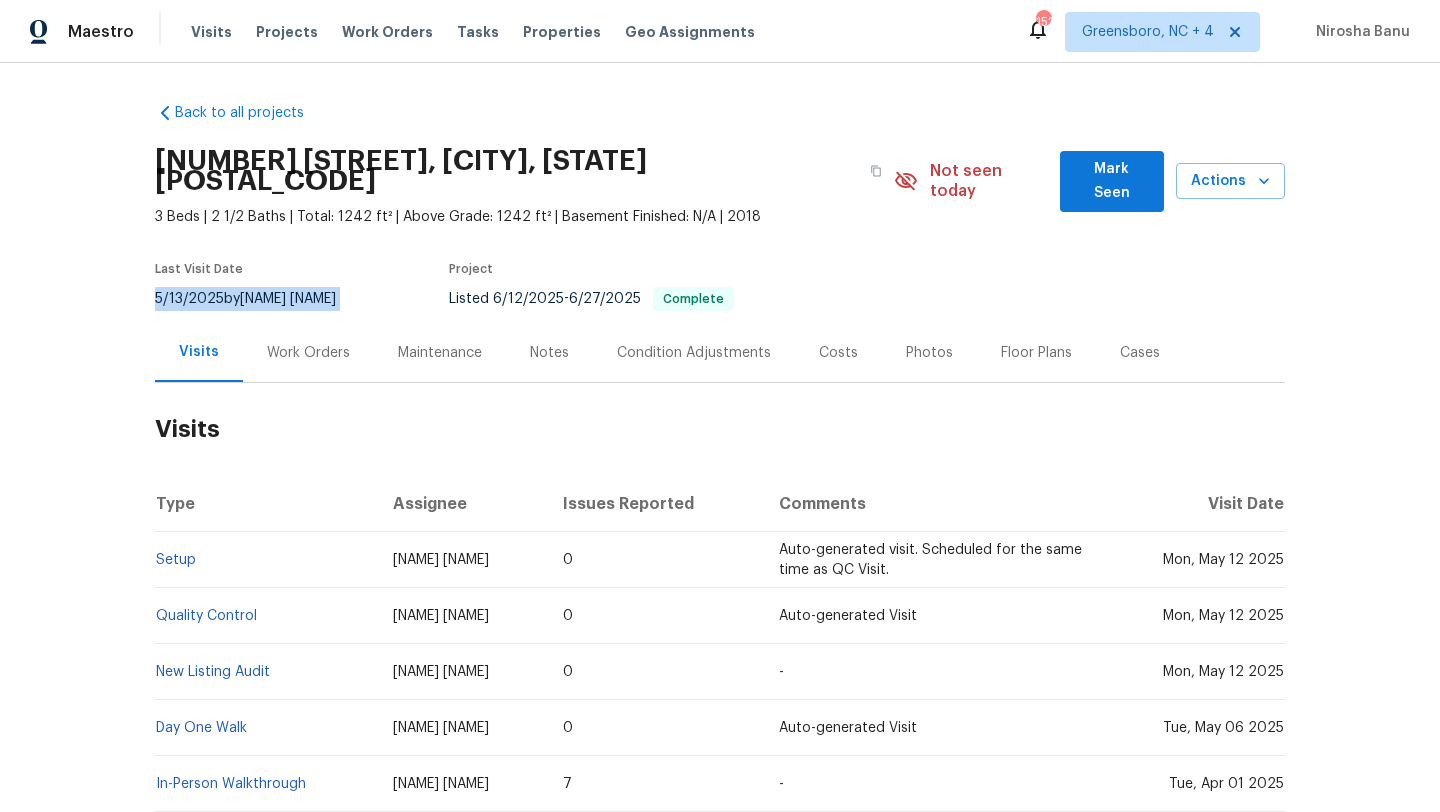 click on "5/13/2025  by  Jonathan Ballard" at bounding box center [257, 299] 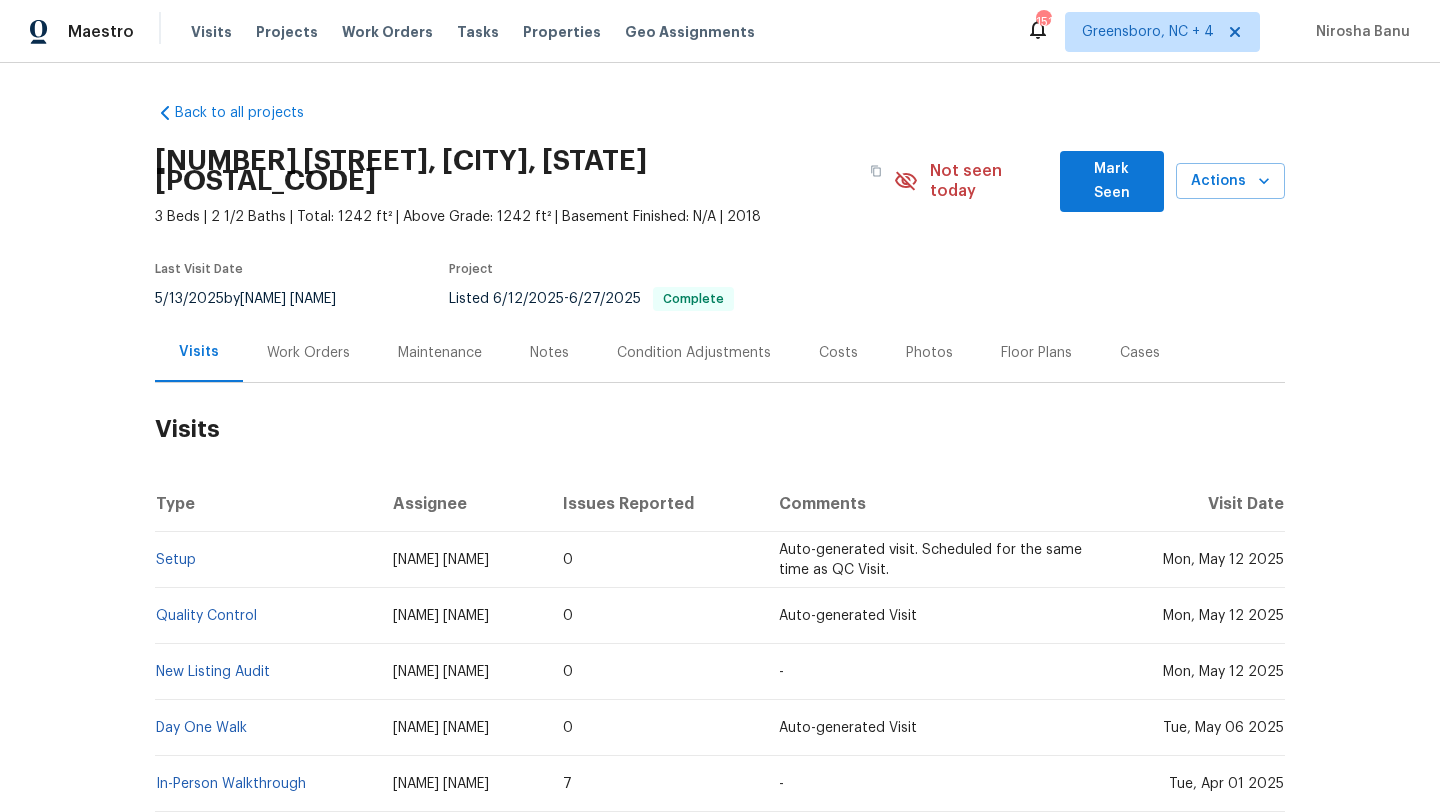 click on "Work Orders" at bounding box center (308, 352) 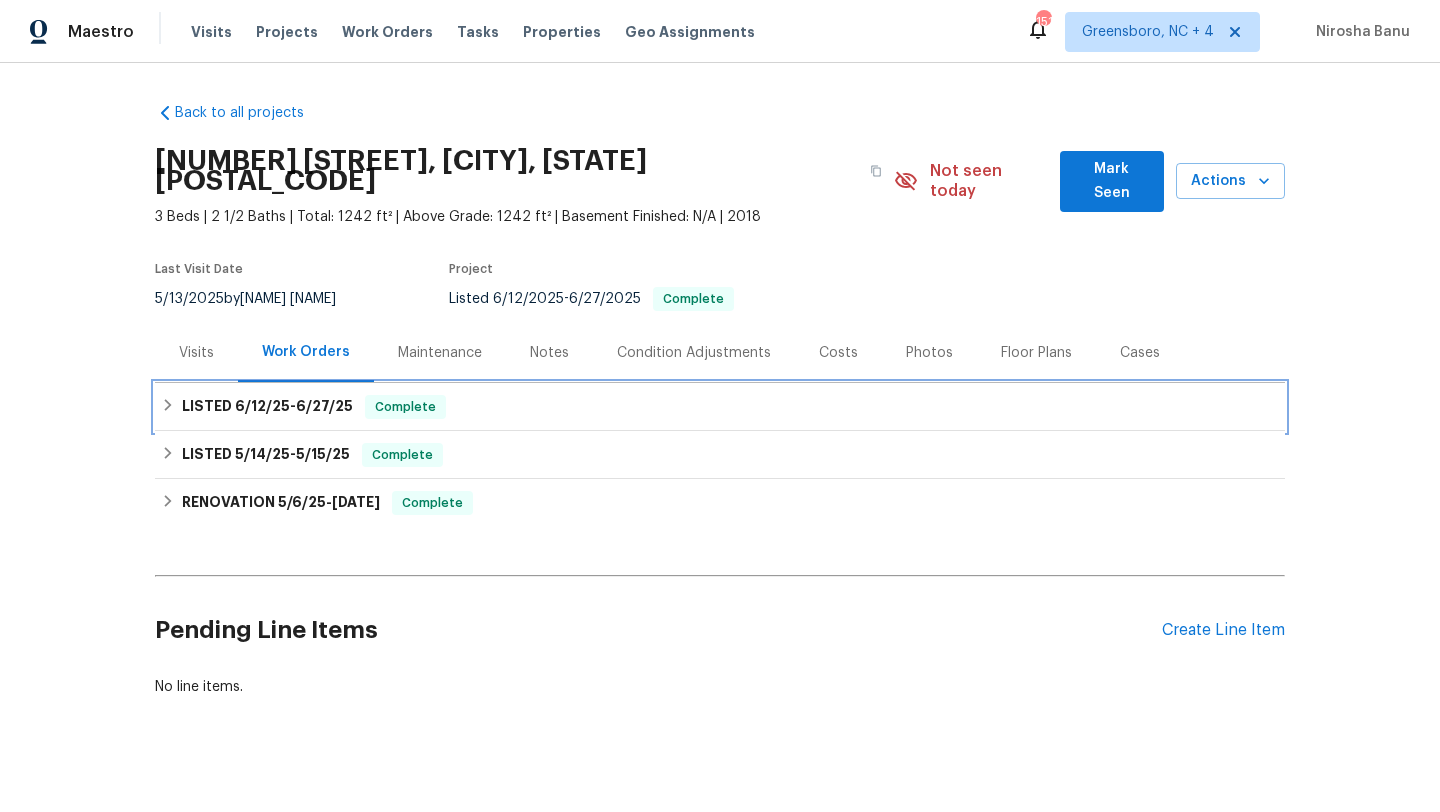 click on "LISTED   6/12/25  -  6/27/25 Complete" at bounding box center (720, 407) 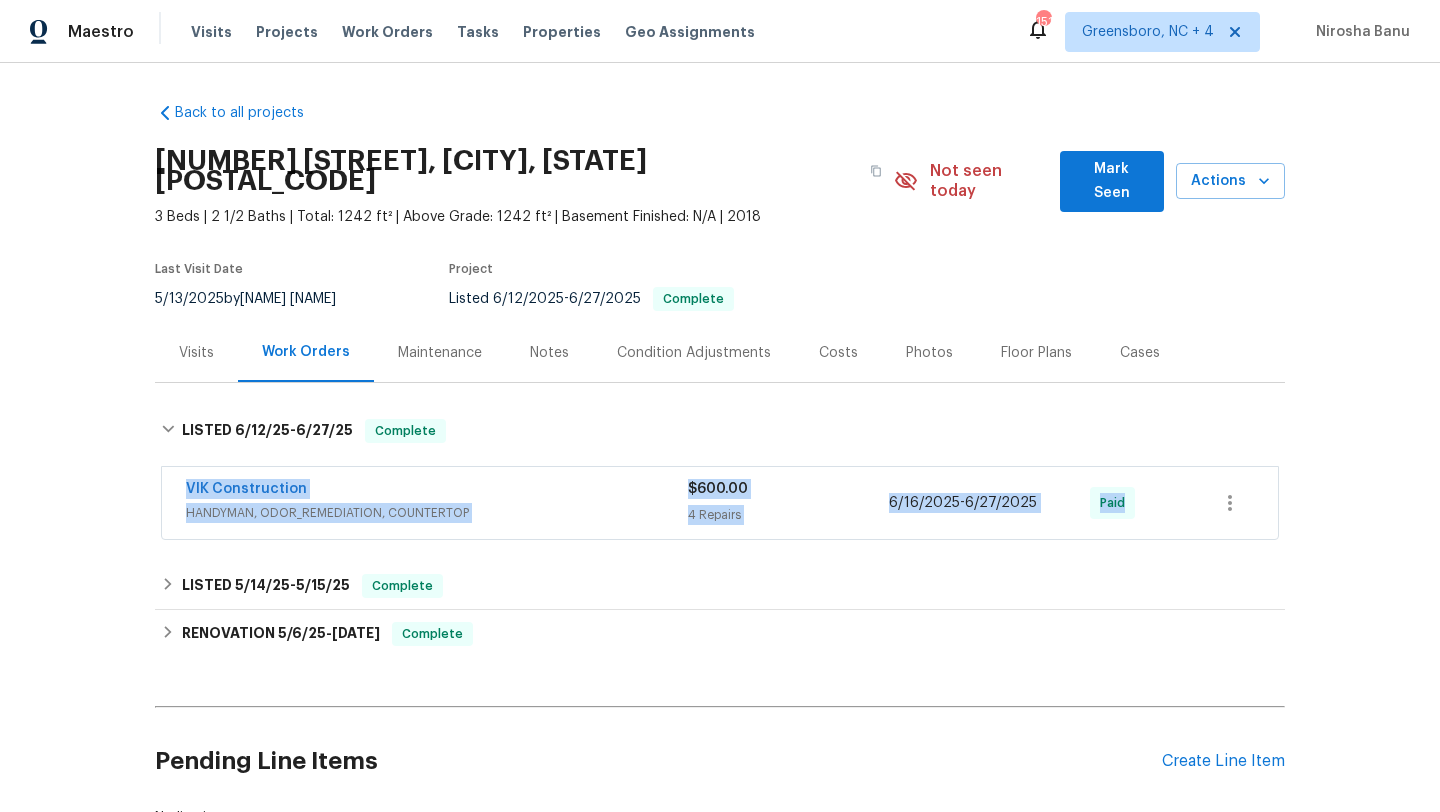 drag, startPoint x: 176, startPoint y: 461, endPoint x: 1192, endPoint y: 487, distance: 1016.33264 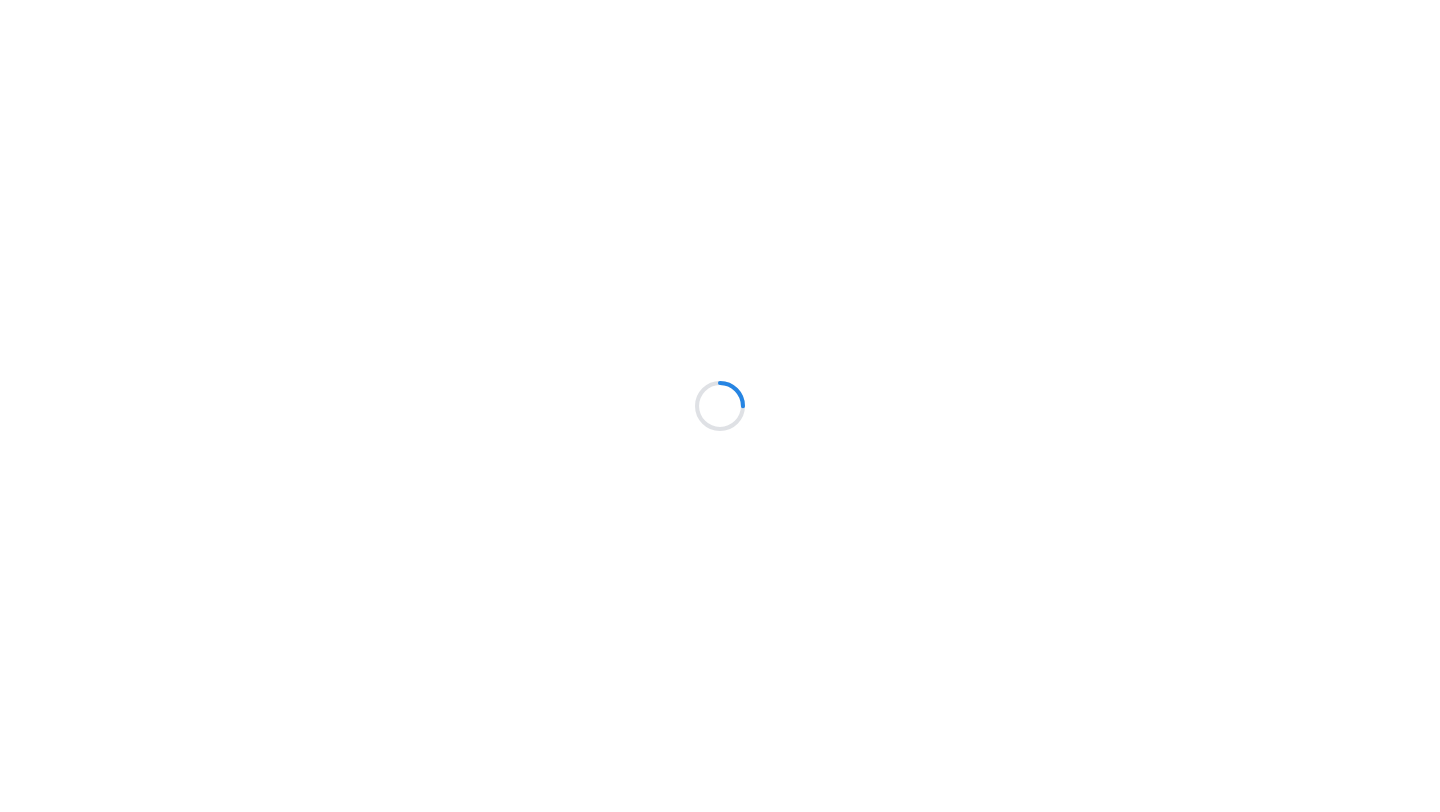 scroll, scrollTop: 0, scrollLeft: 0, axis: both 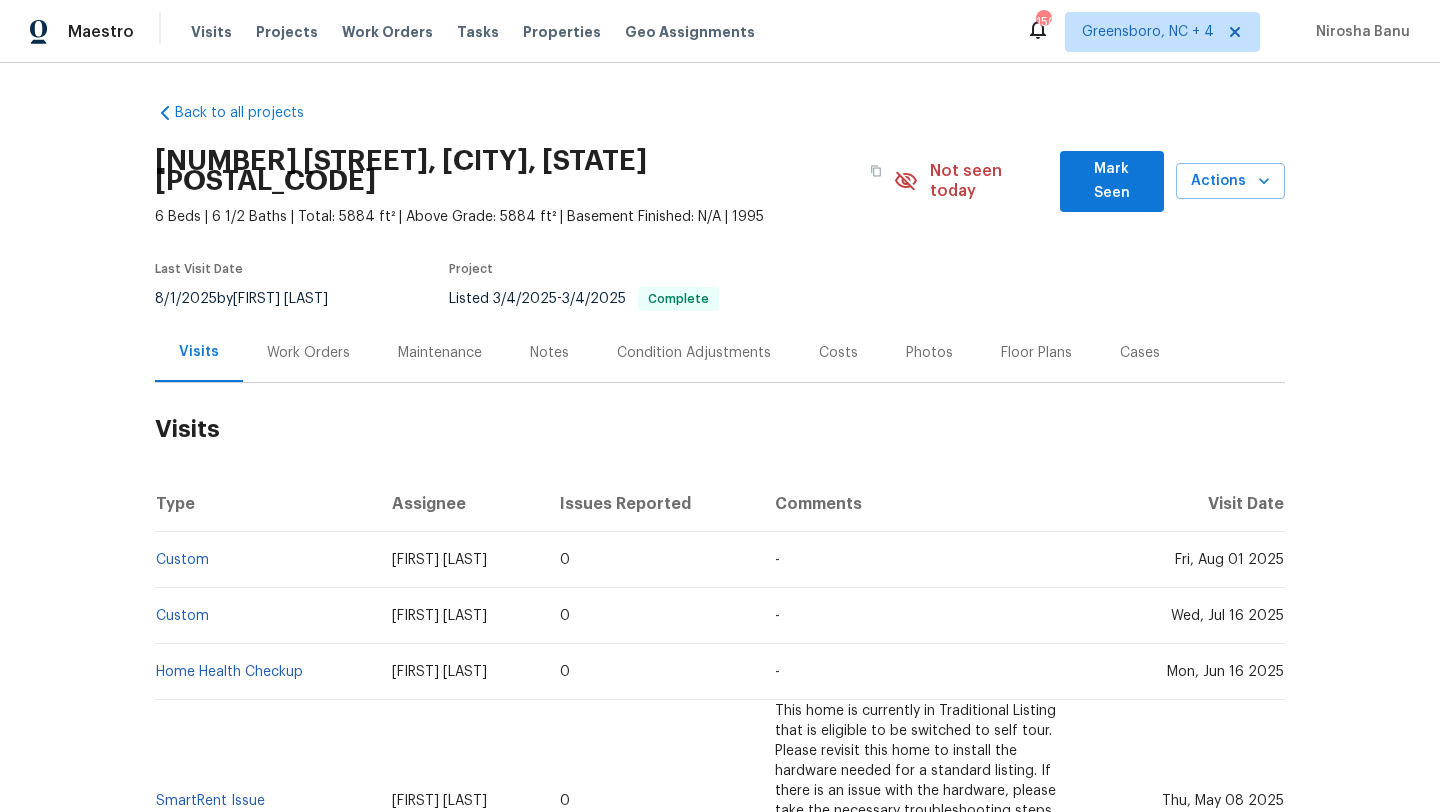 click on "Cases" at bounding box center (1140, 353) 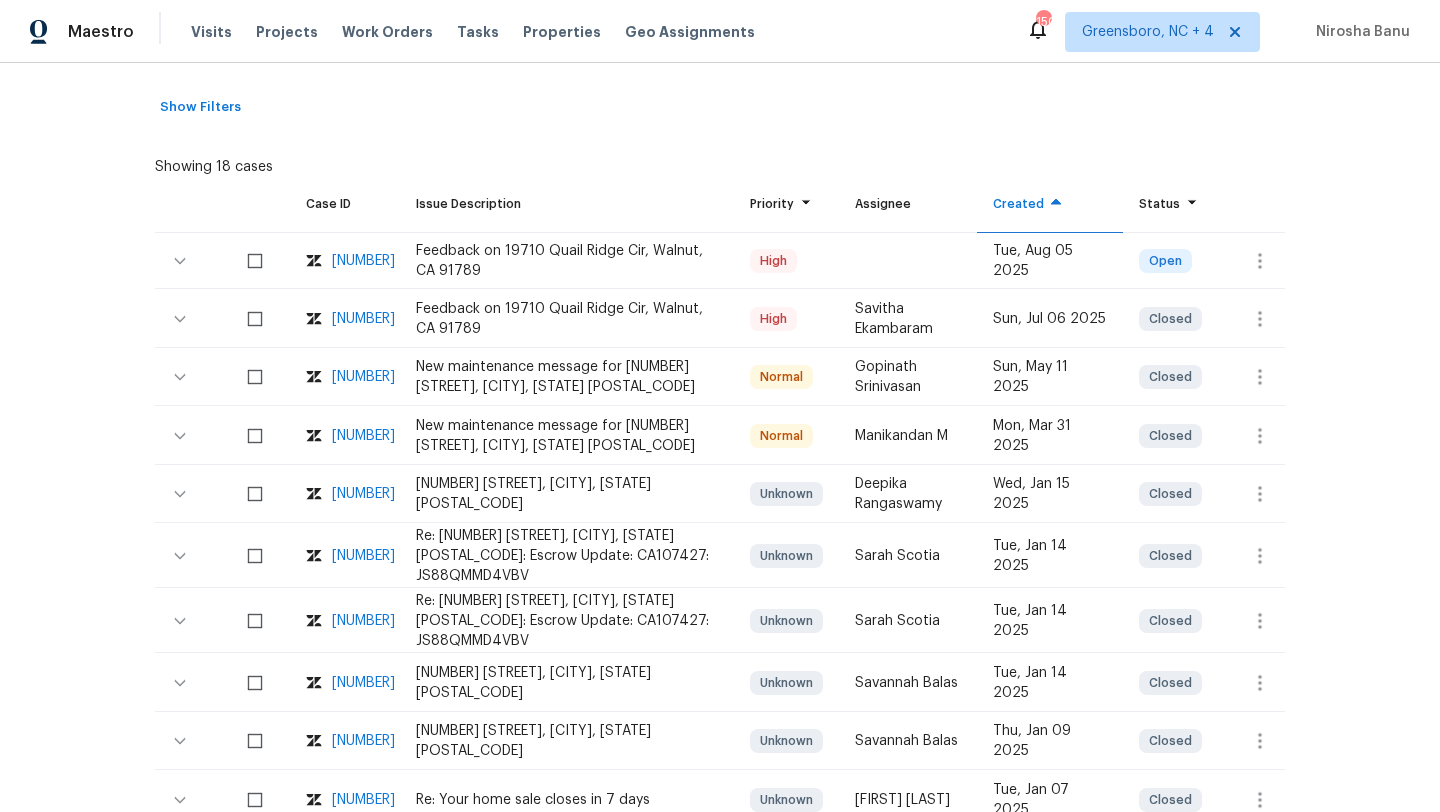 scroll, scrollTop: 331, scrollLeft: 0, axis: vertical 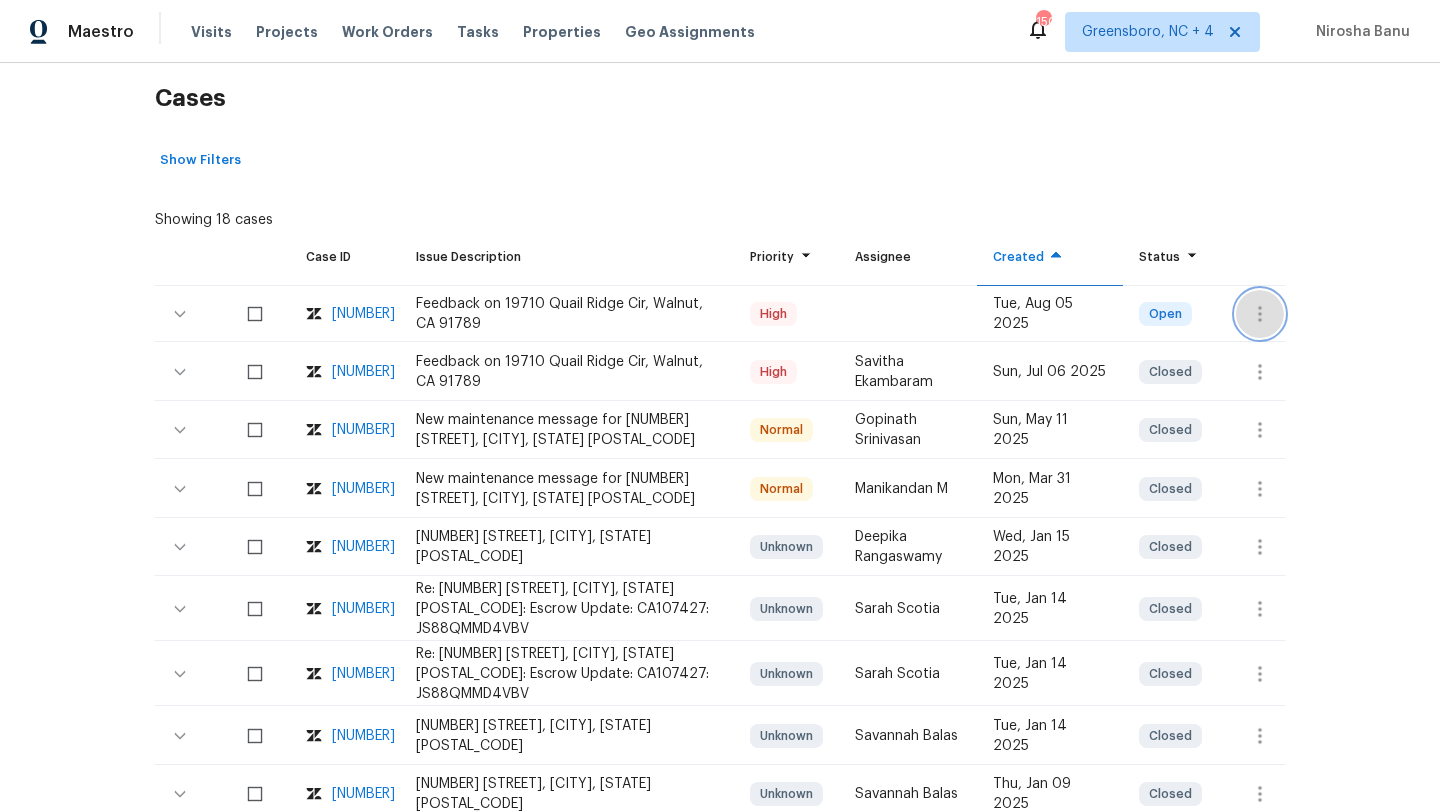 click at bounding box center (1260, 314) 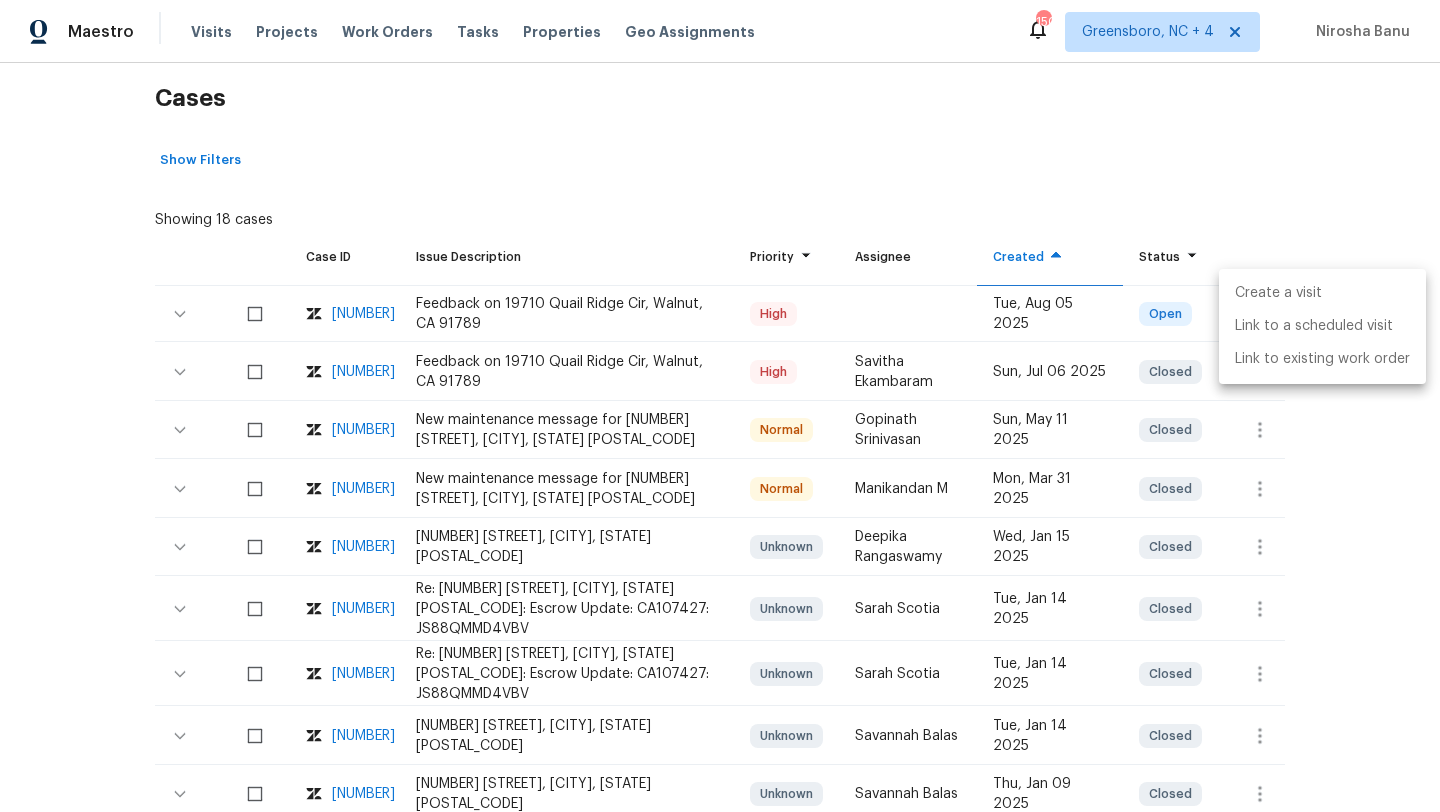 click on "Create a visit" at bounding box center [1322, 293] 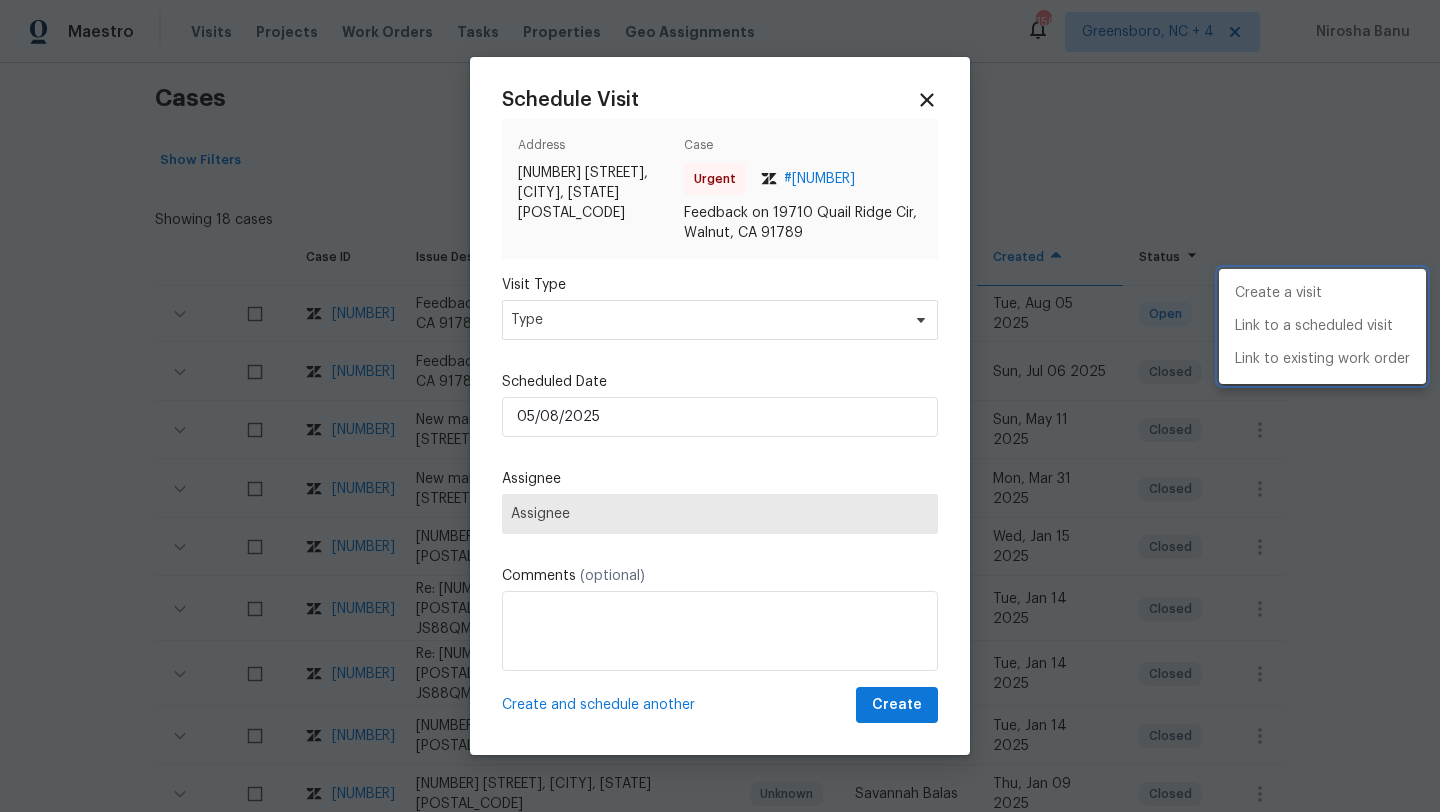 click at bounding box center (720, 406) 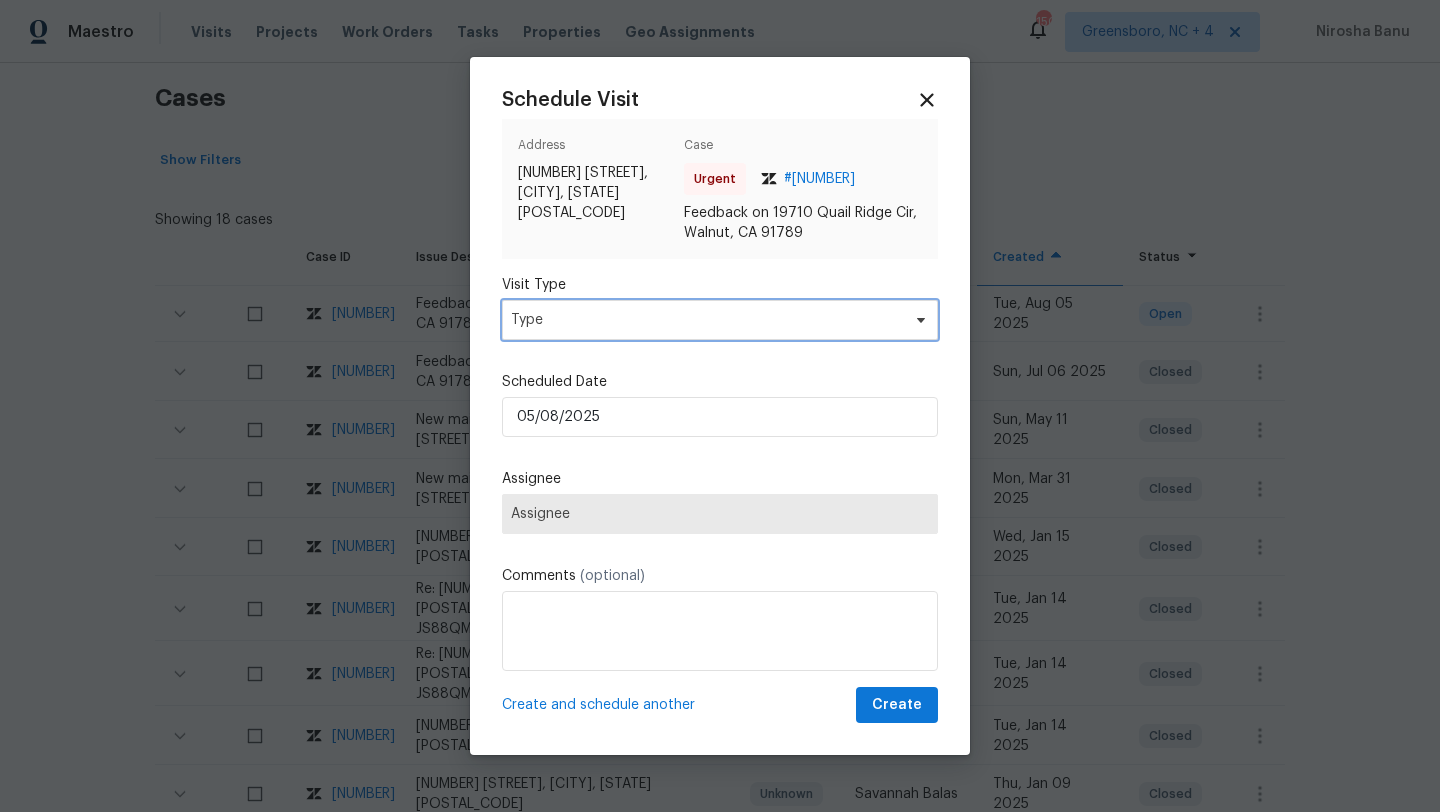 click on "Type" at bounding box center (705, 320) 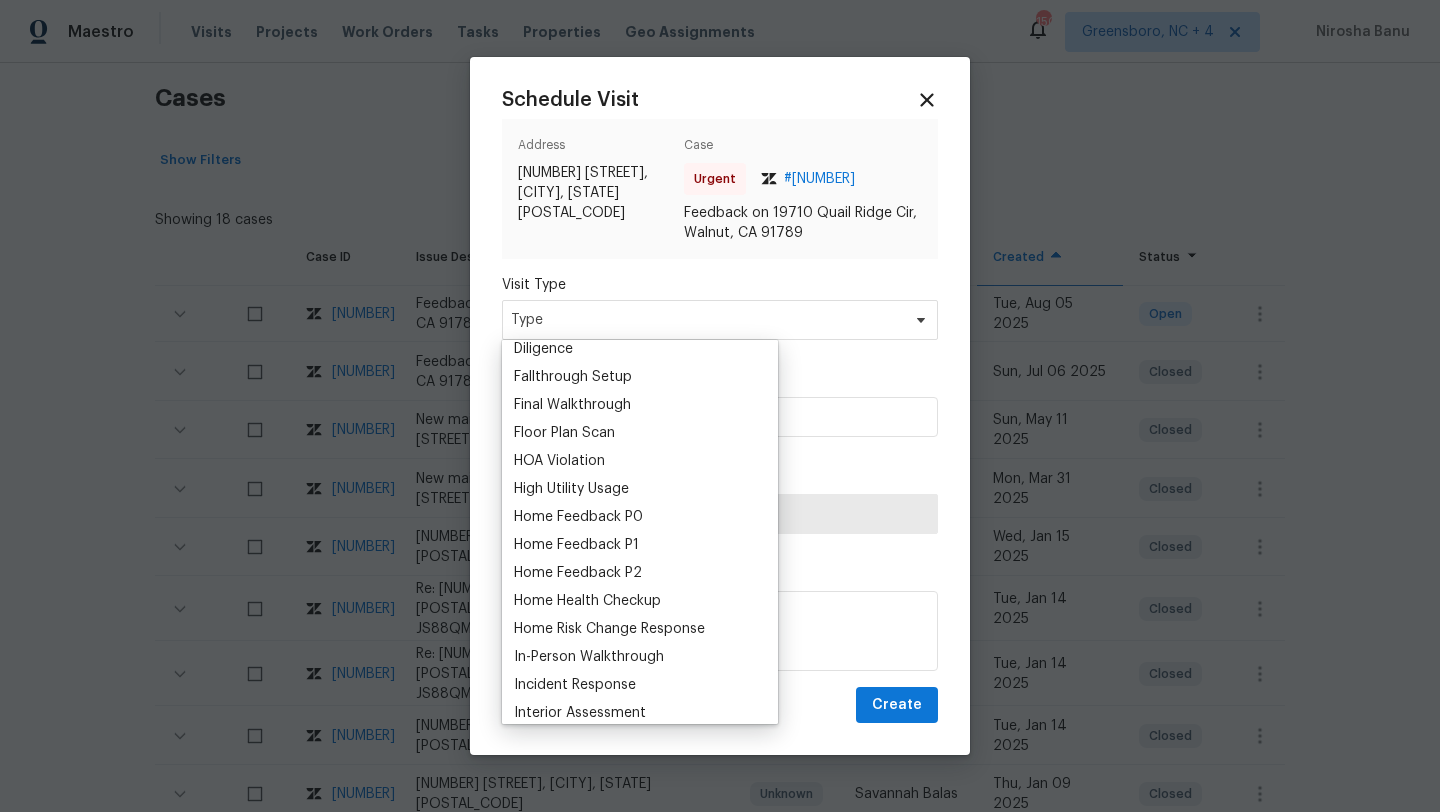 scroll, scrollTop: 492, scrollLeft: 0, axis: vertical 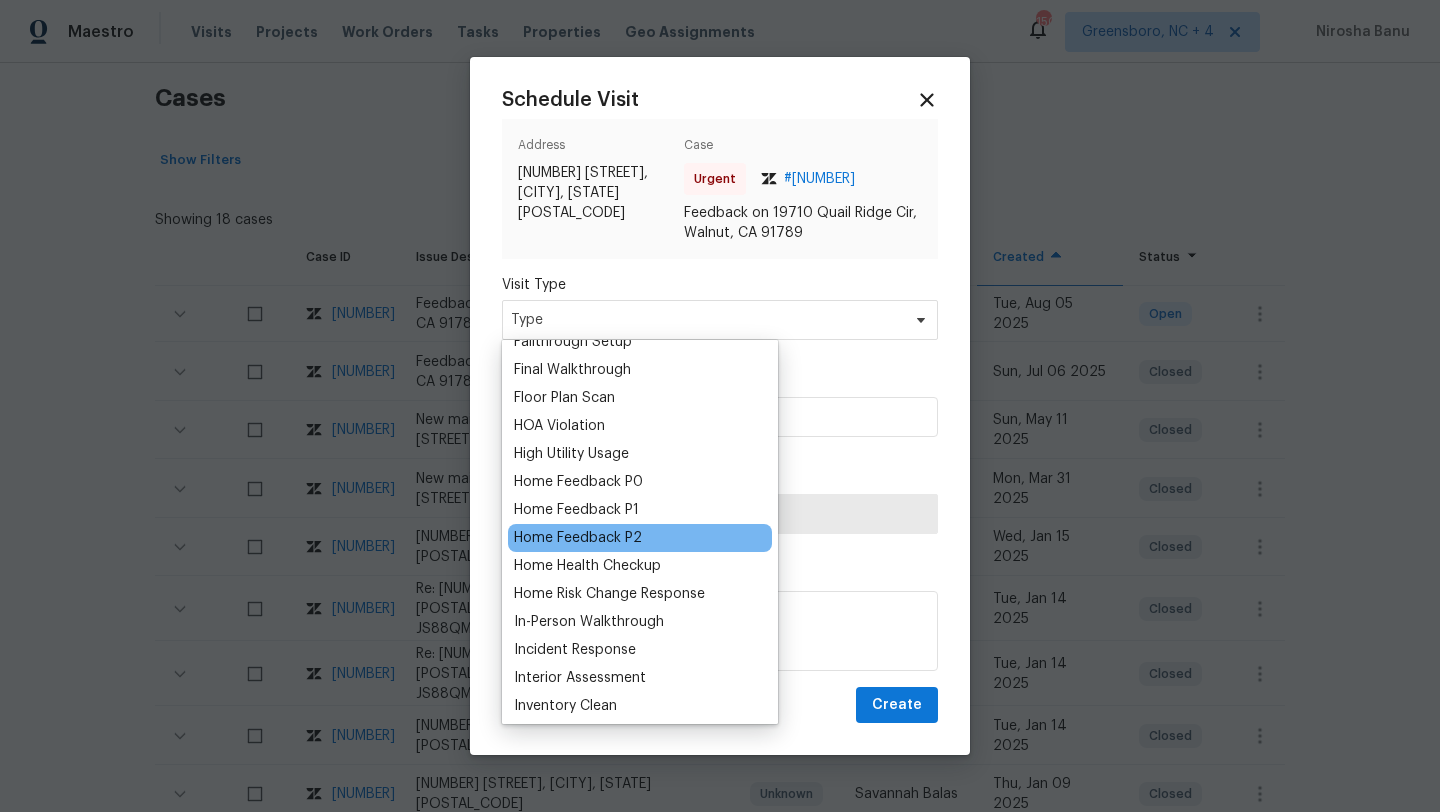 click on "Home Feedback P2" at bounding box center (578, 538) 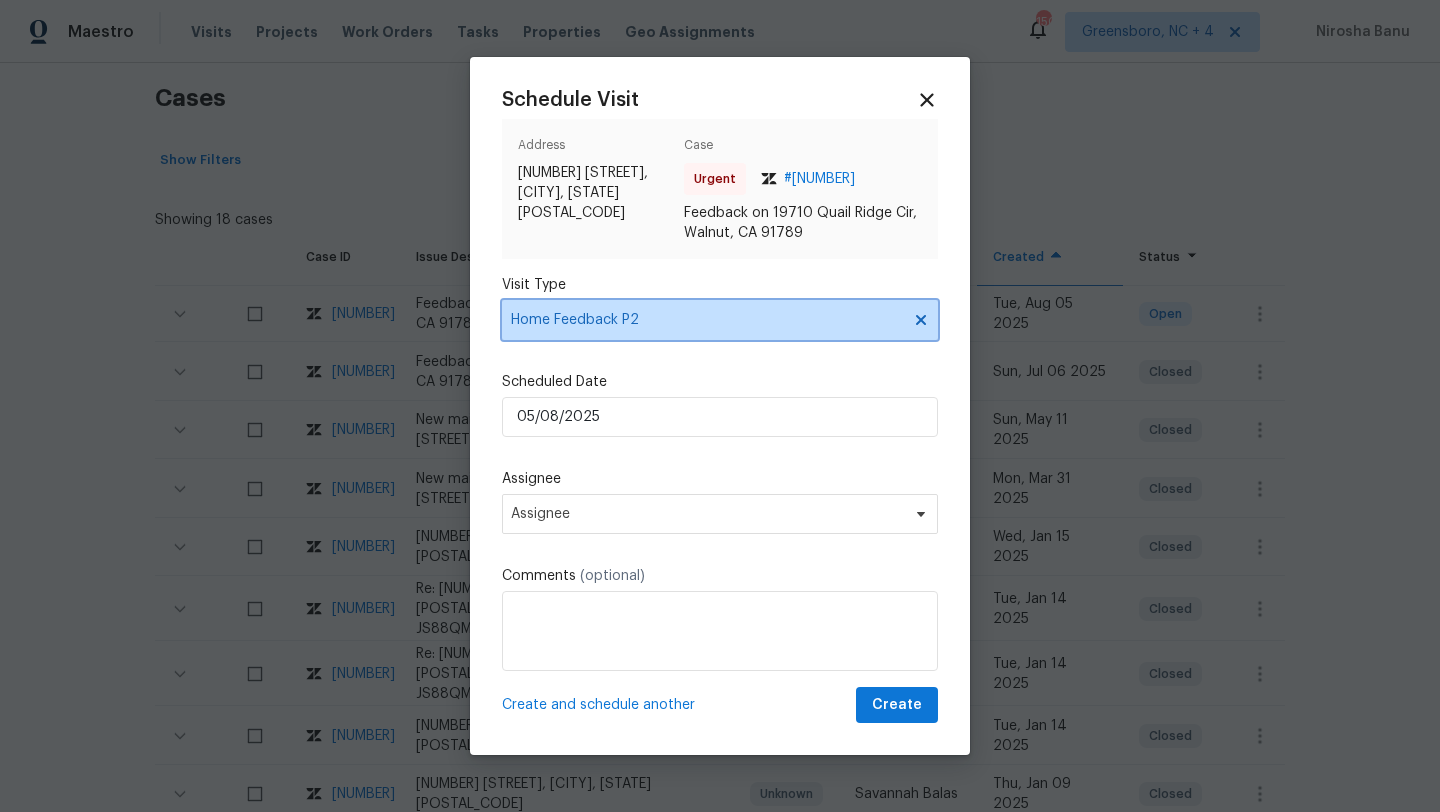 click on "Home Feedback P2" at bounding box center (720, 320) 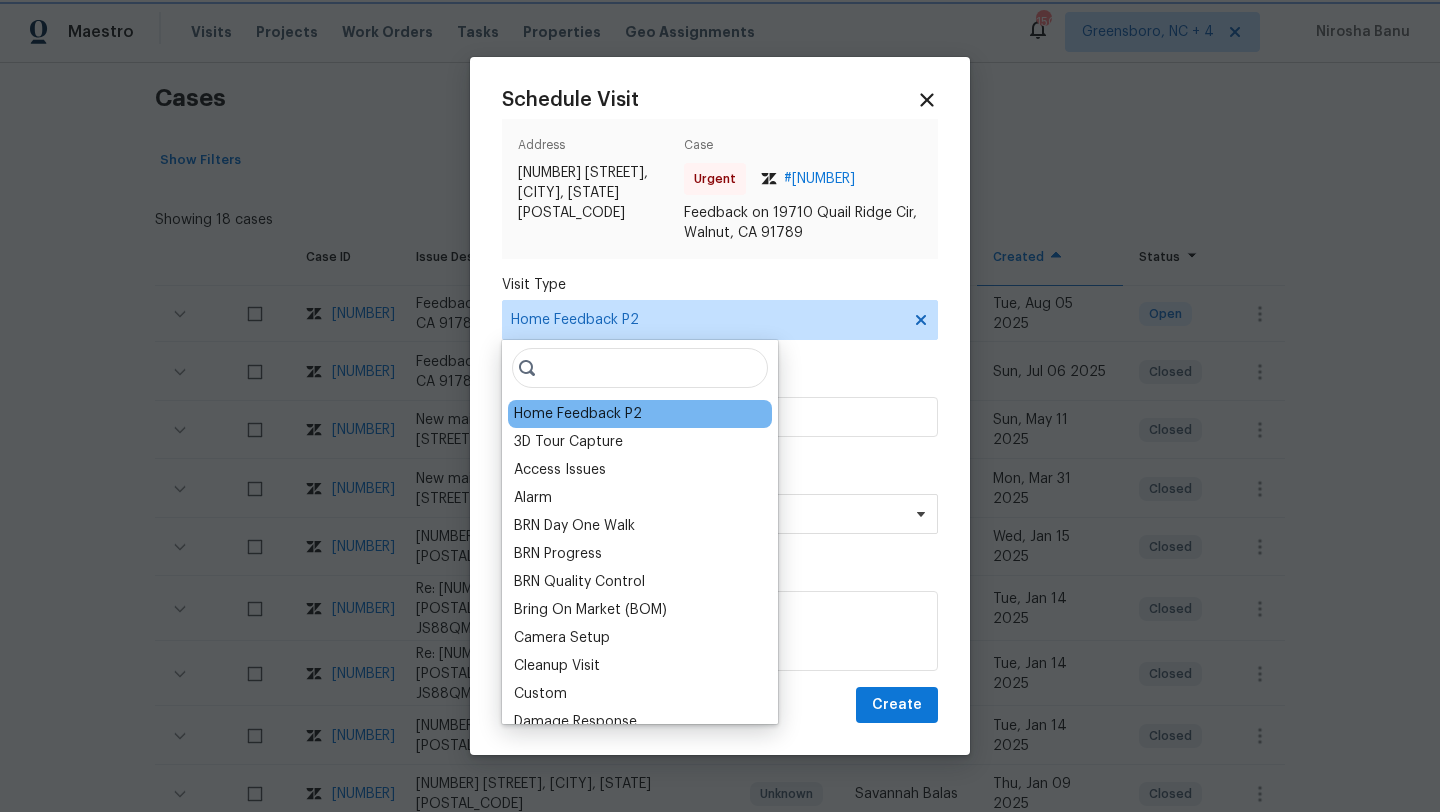 click on "Home Feedback P2" at bounding box center (720, 320) 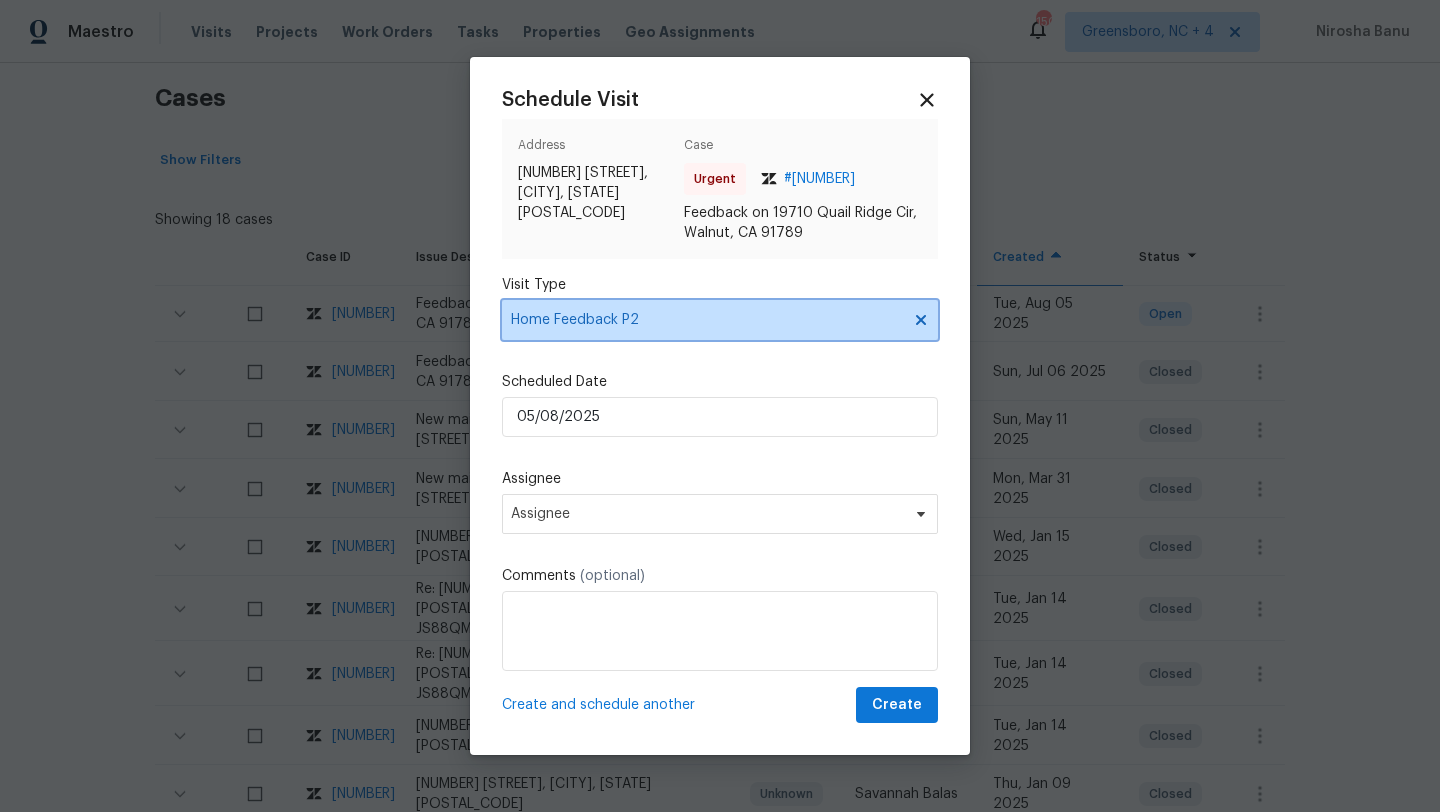 click on "Home Feedback P2" at bounding box center [705, 320] 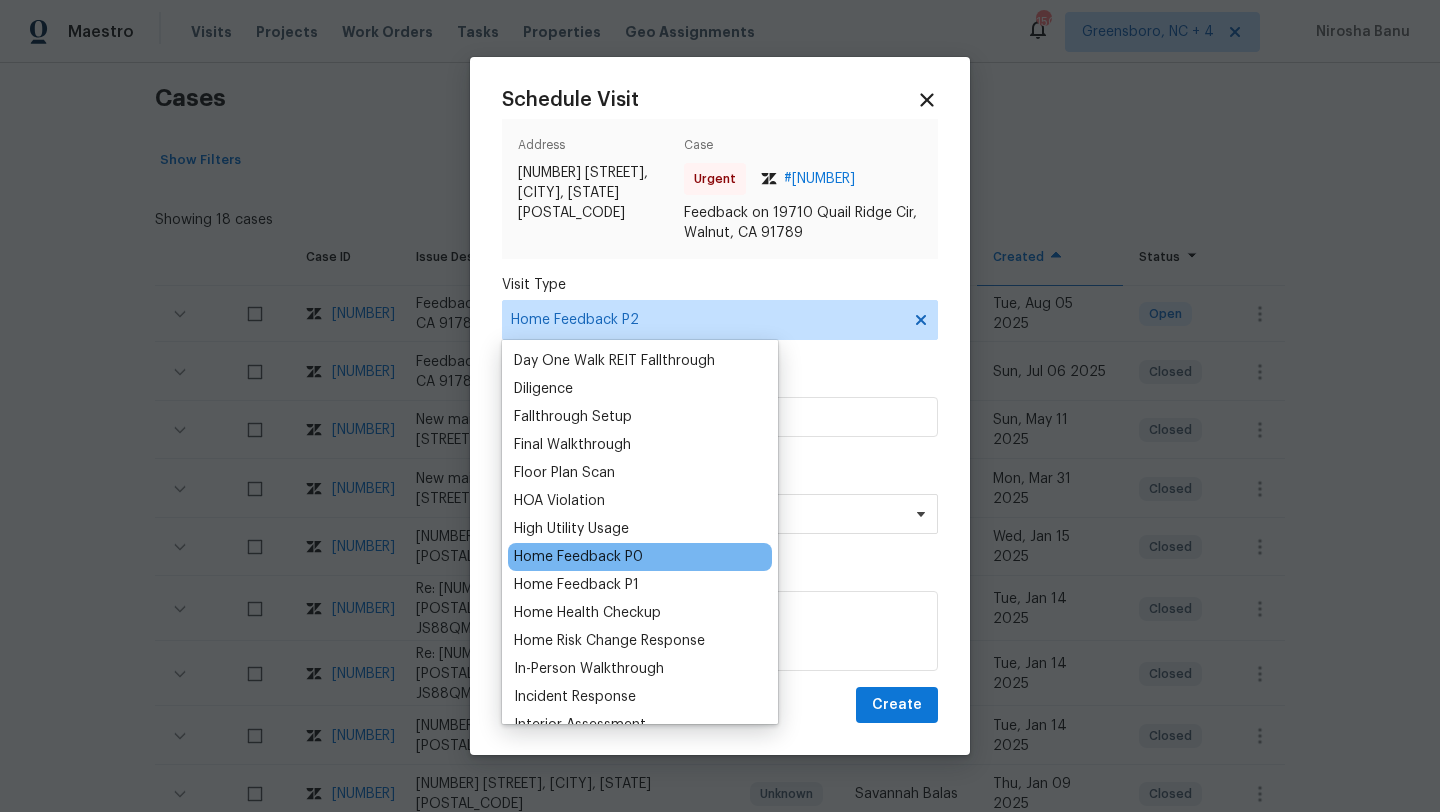 scroll, scrollTop: 465, scrollLeft: 0, axis: vertical 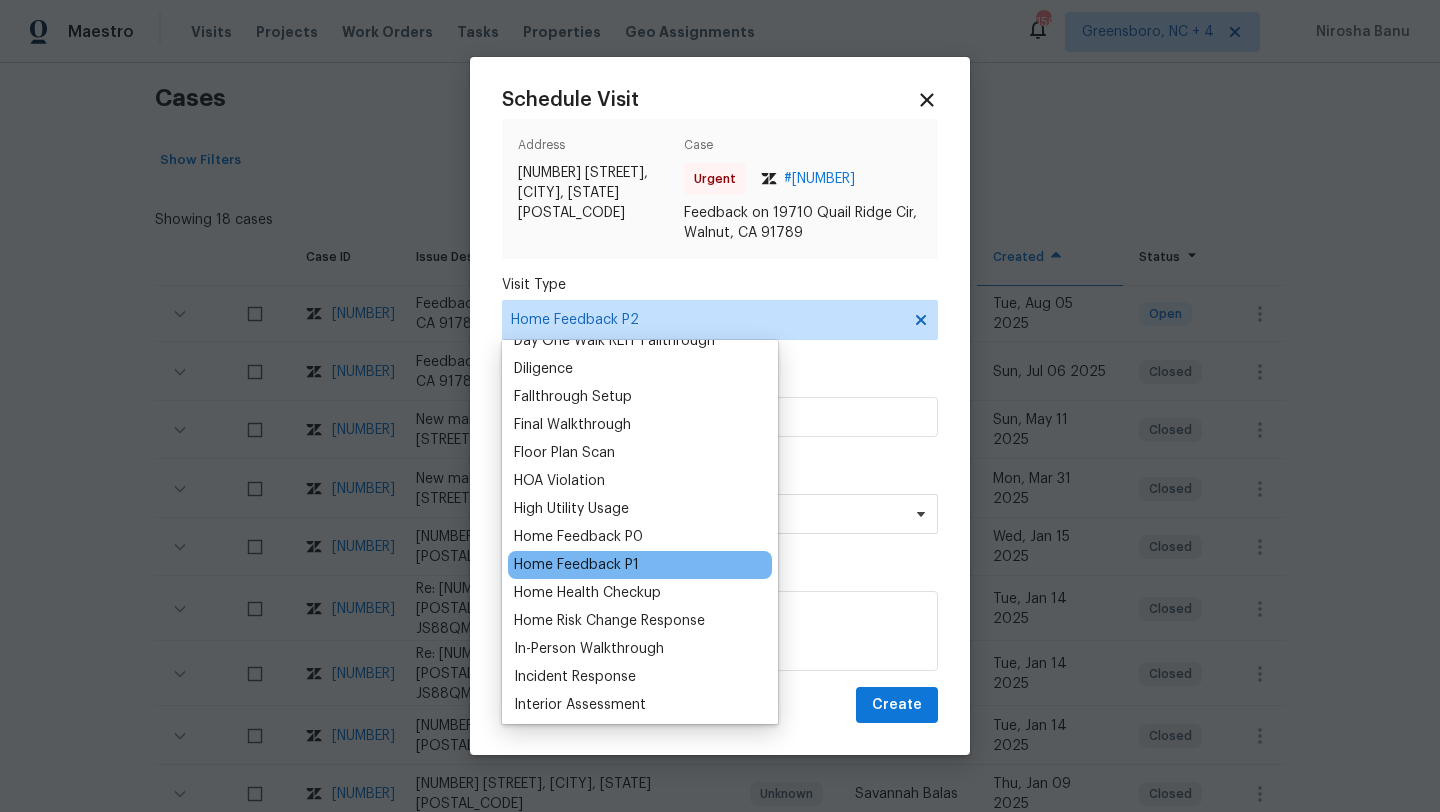 click on "Home Feedback P1" at bounding box center (576, 565) 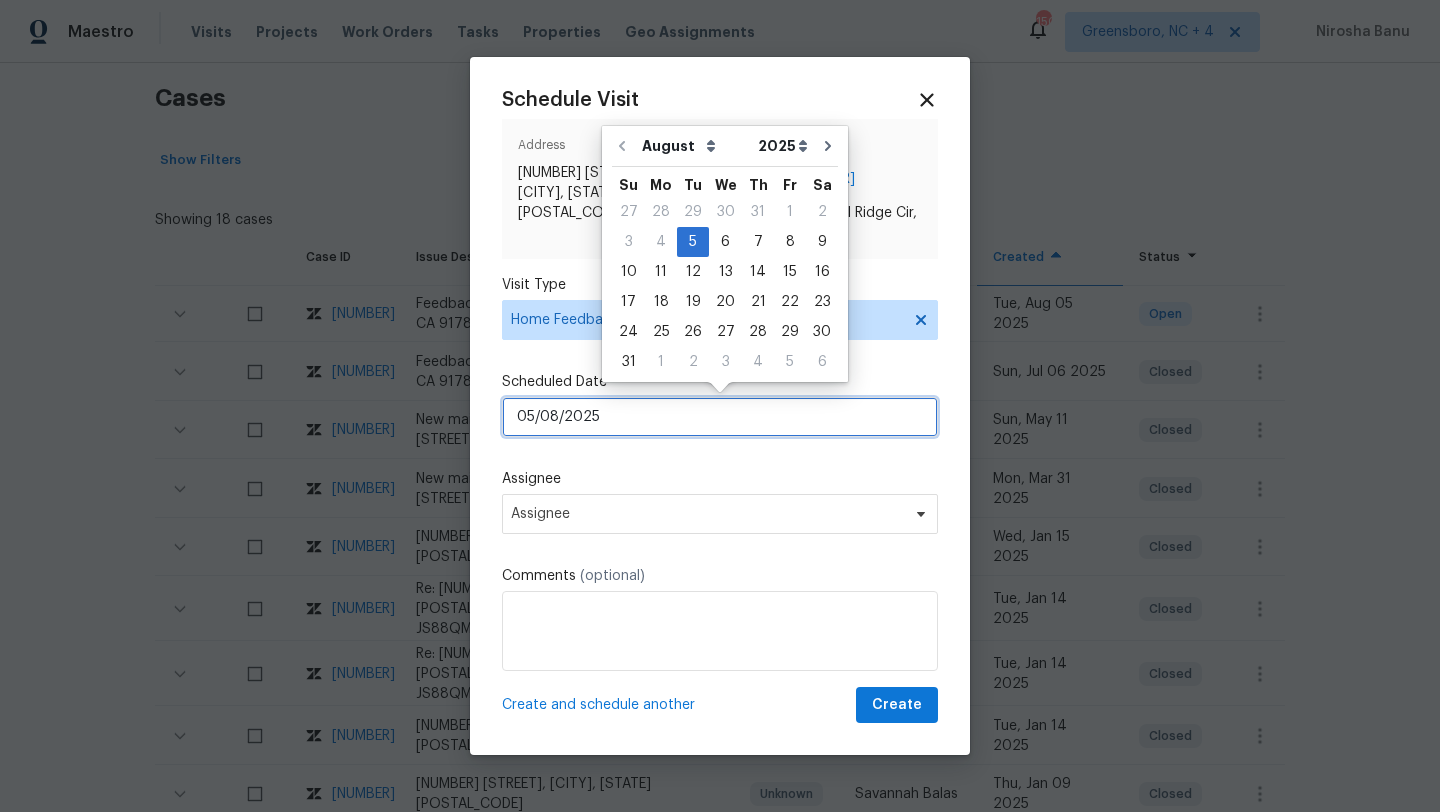 click on "05/08/2025" at bounding box center [720, 417] 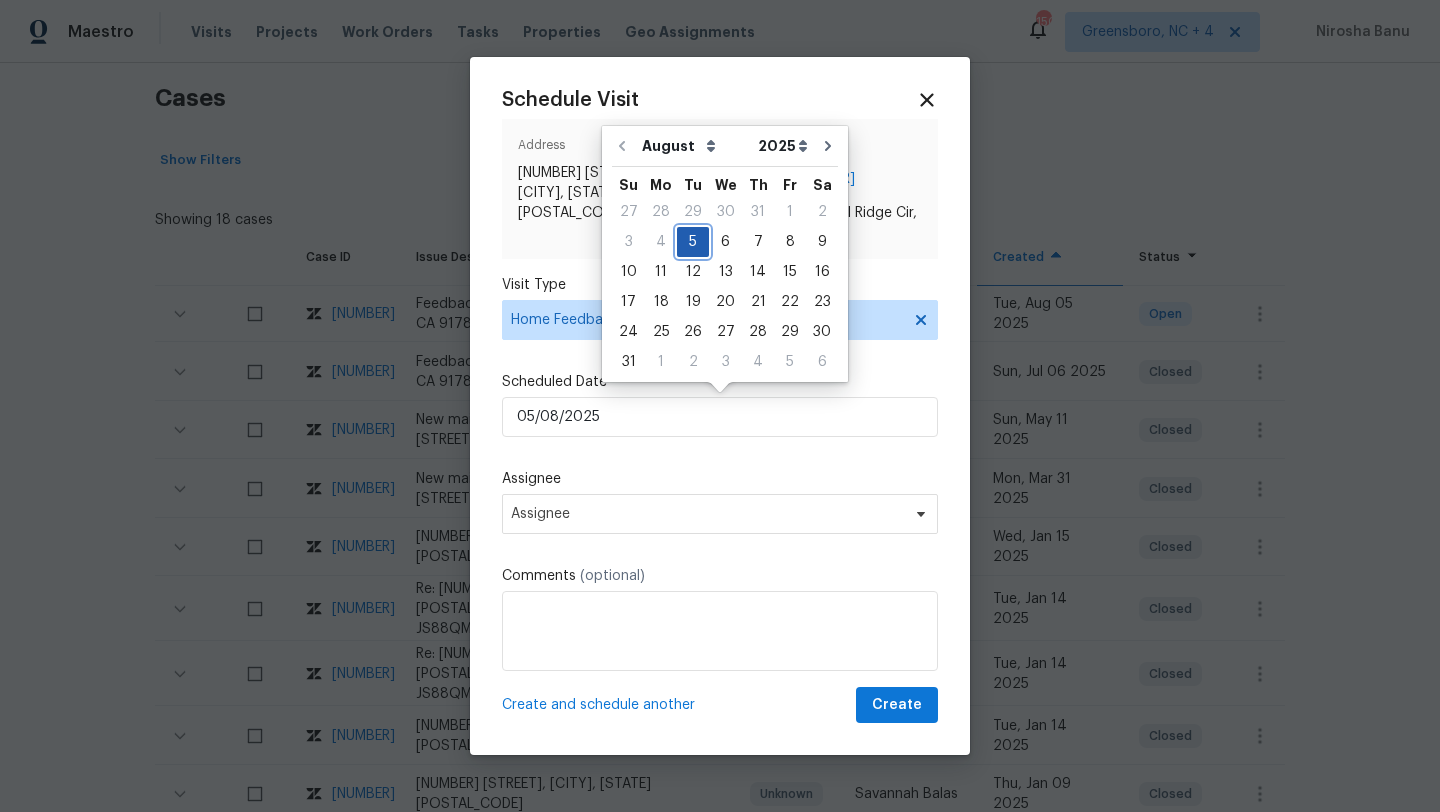 click on "5" at bounding box center [693, 242] 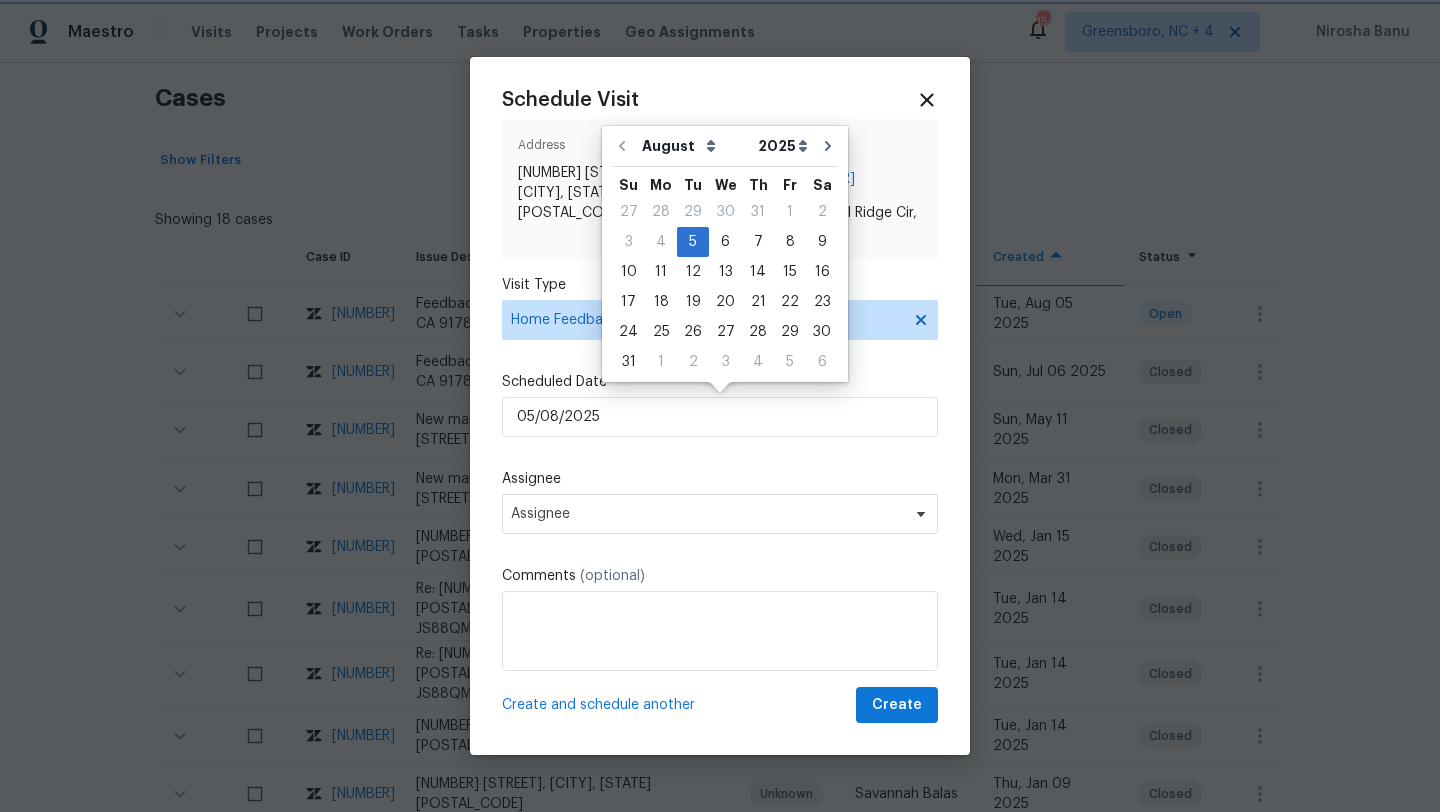 click on "Schedule Visit Address 19710 Quail Ridge Cir, Walnut, CA 91789 Case Urgent # 3388442 Feedback on 19710 Quail Ridge Cir, Walnut, CA 91789 Visit Type   Home Feedback P1 Scheduled Date   05/08/2025 Assignee   Assignee Comments   (optional) Create and schedule another Create" at bounding box center [720, 406] 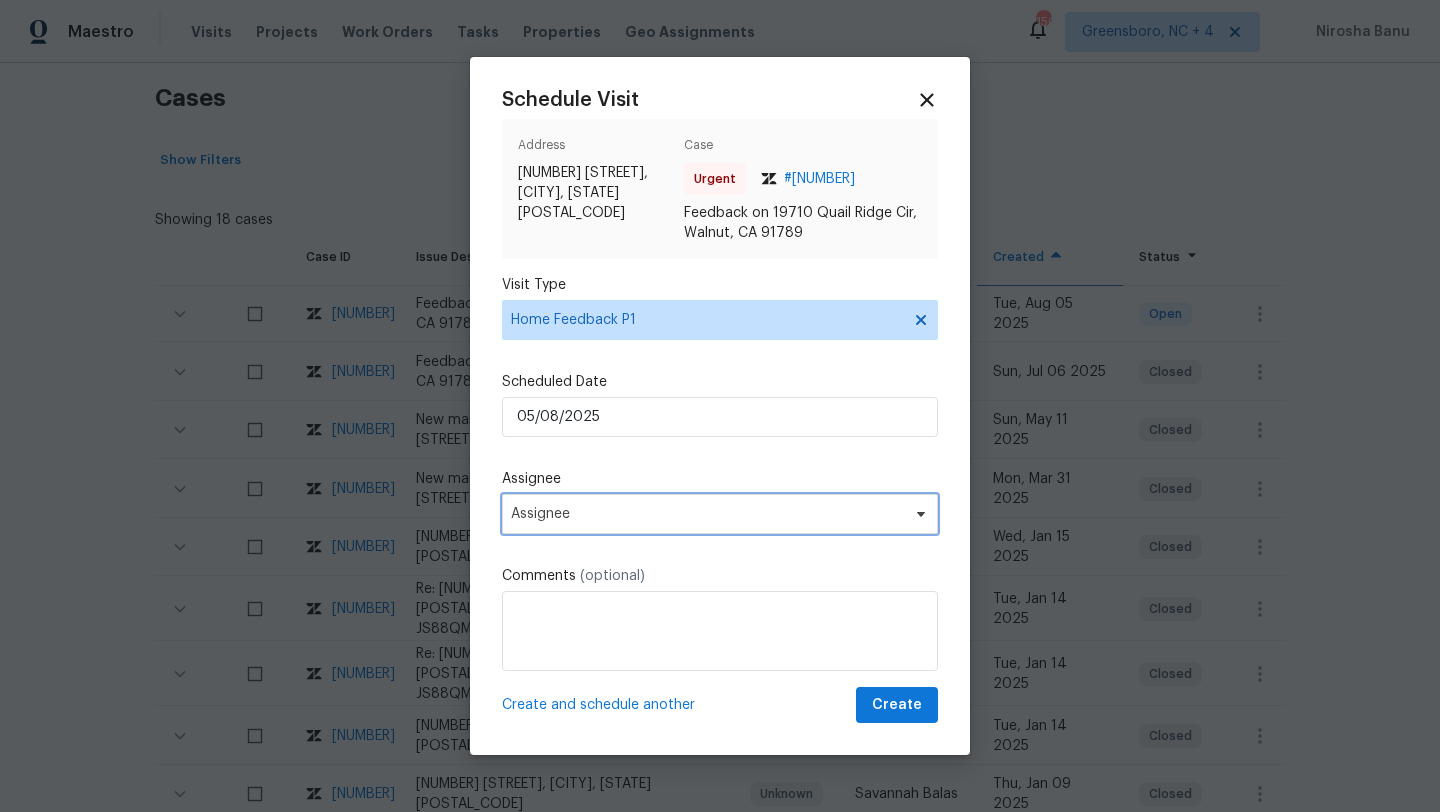 click on "Assignee" at bounding box center (707, 514) 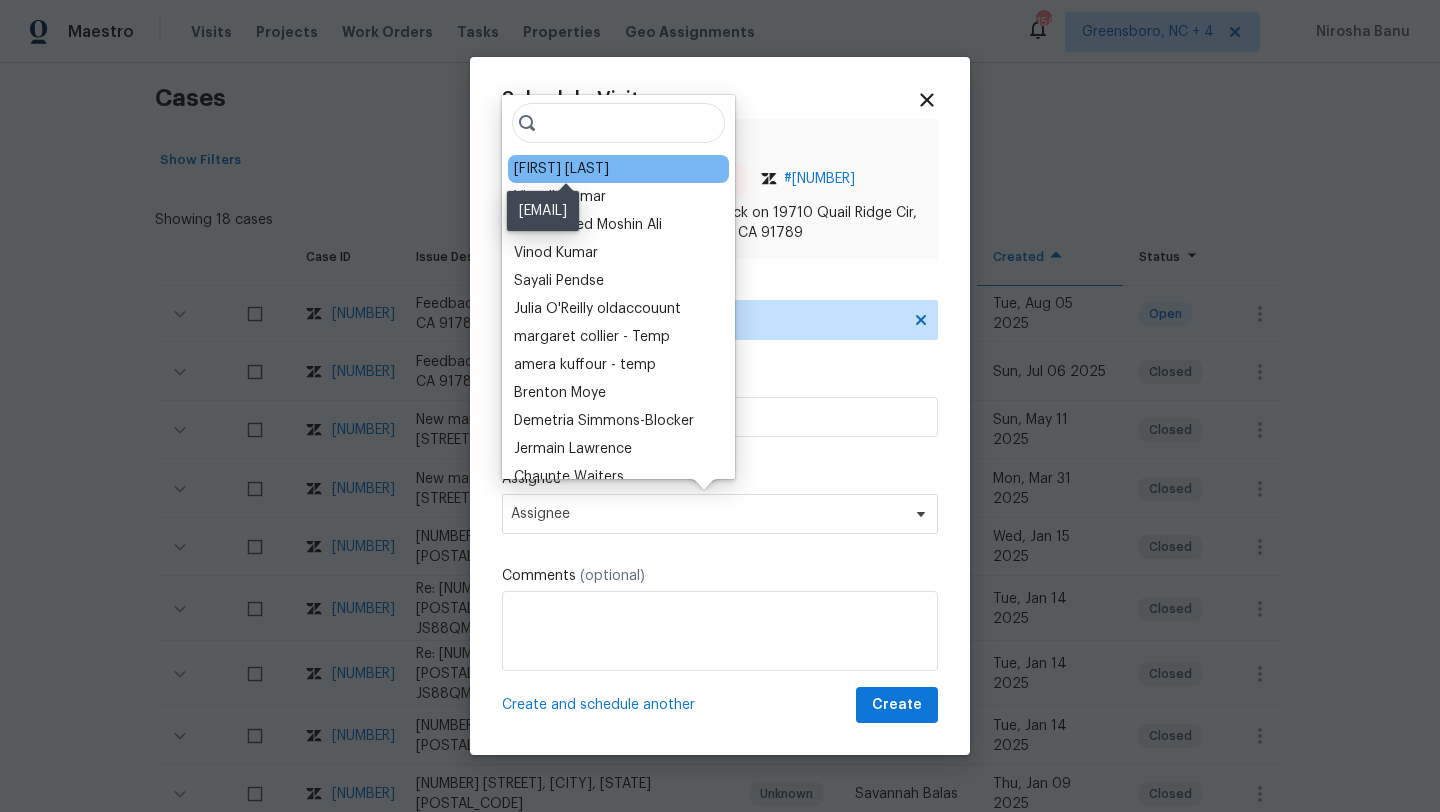 click on "Daniel Fomenko" at bounding box center (561, 169) 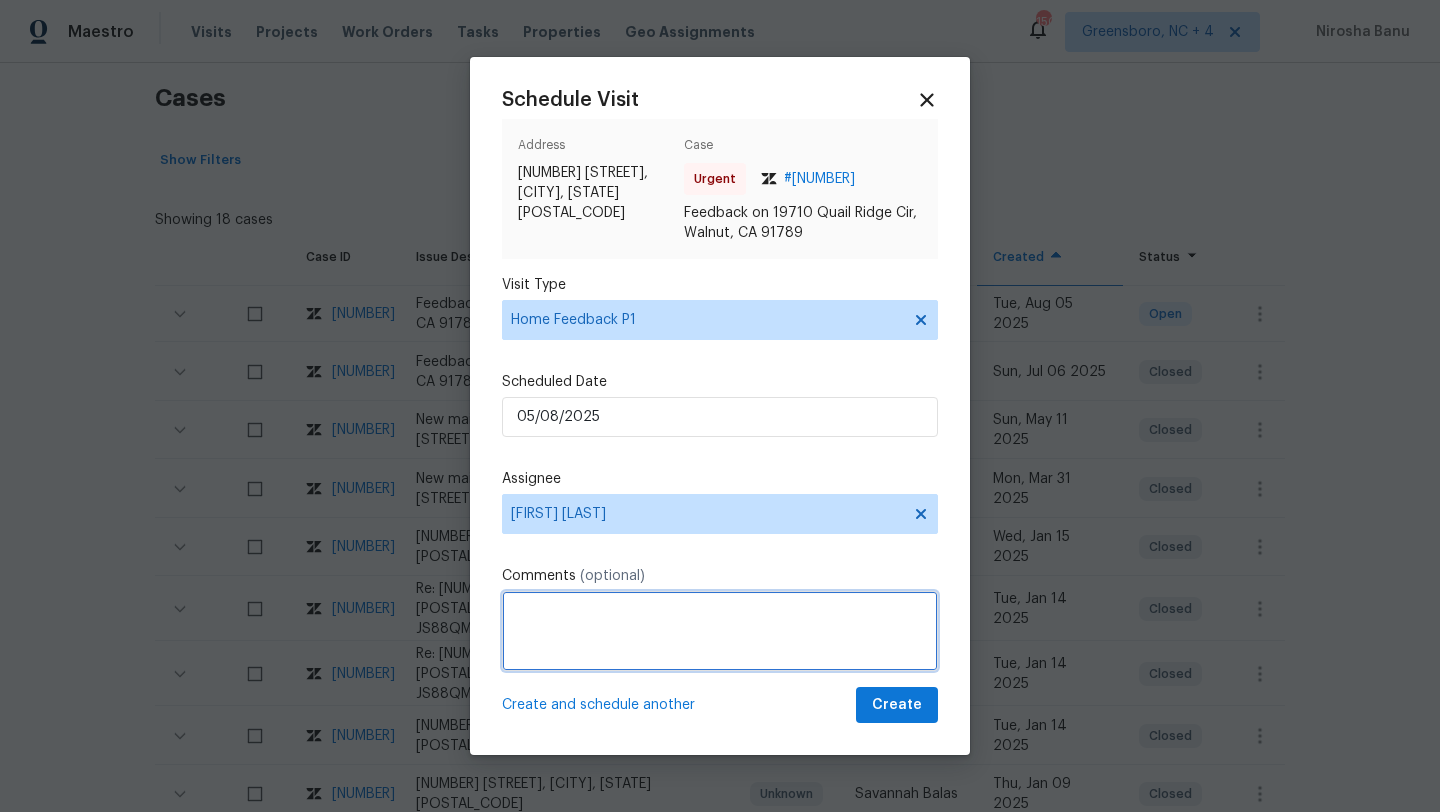 click at bounding box center [720, 631] 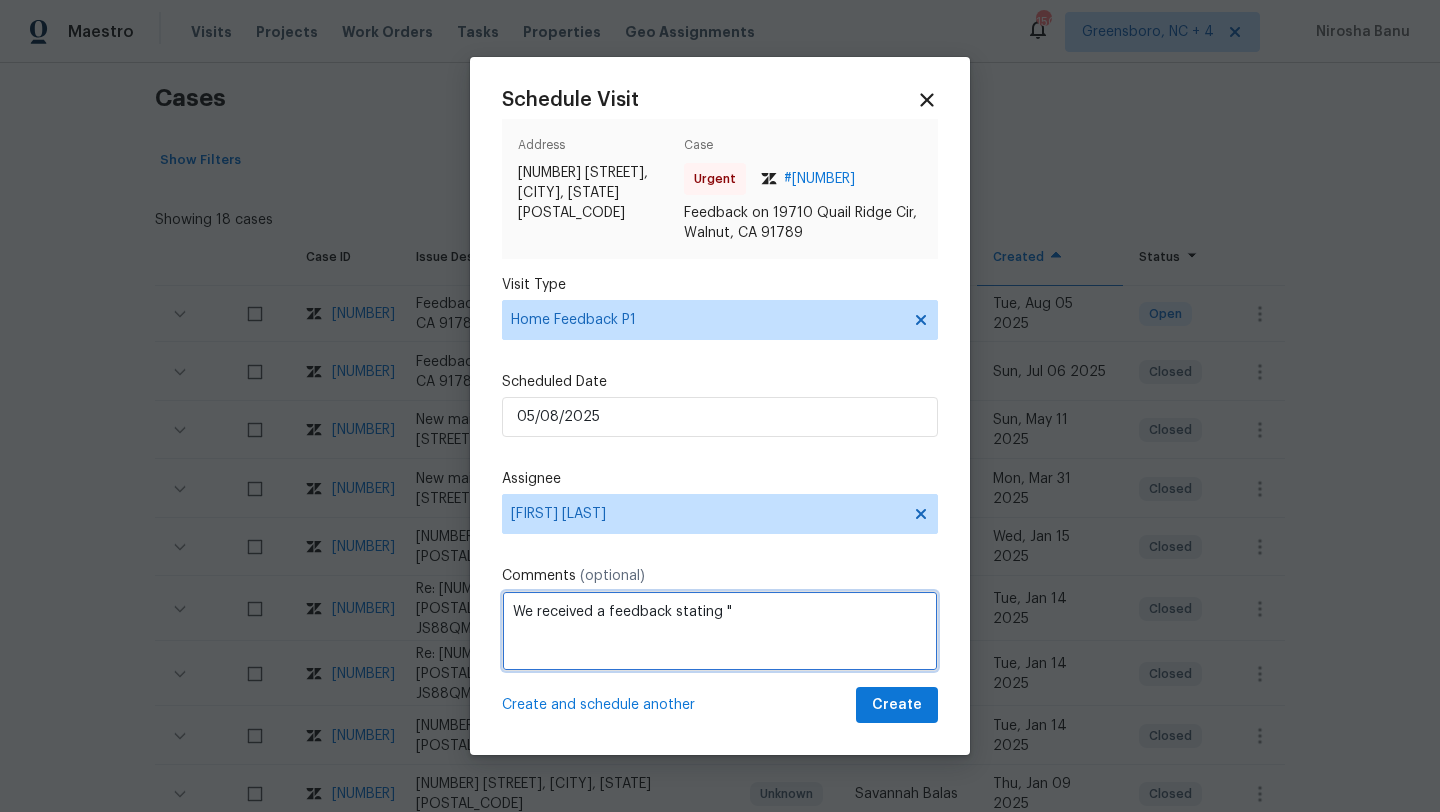 paste on "The keypad is on the front door, but it don't allow me to use it." 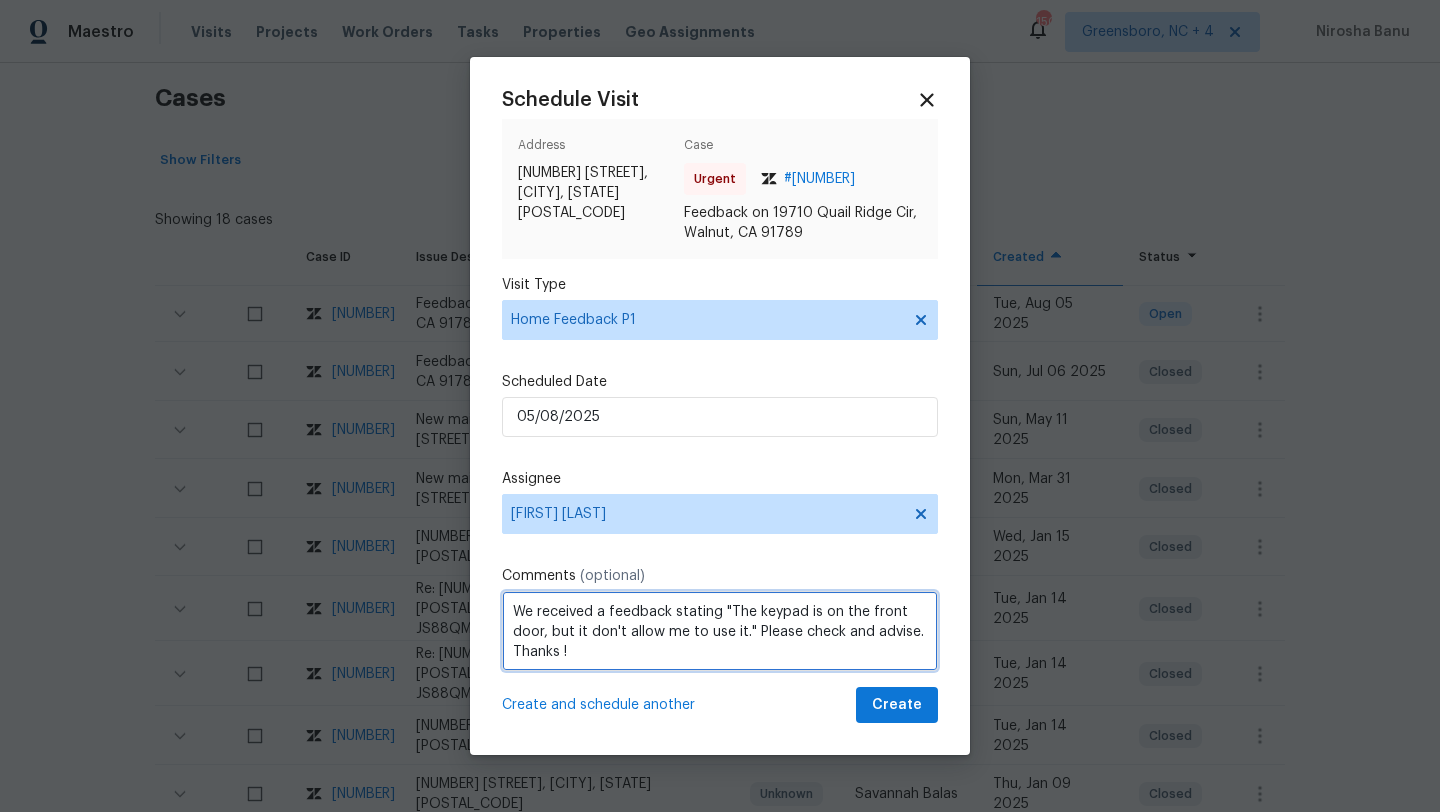 type on "We received a feedback stating "The keypad is on the front door, but it don't allow me to use it." Please check and advise. Thanks !" 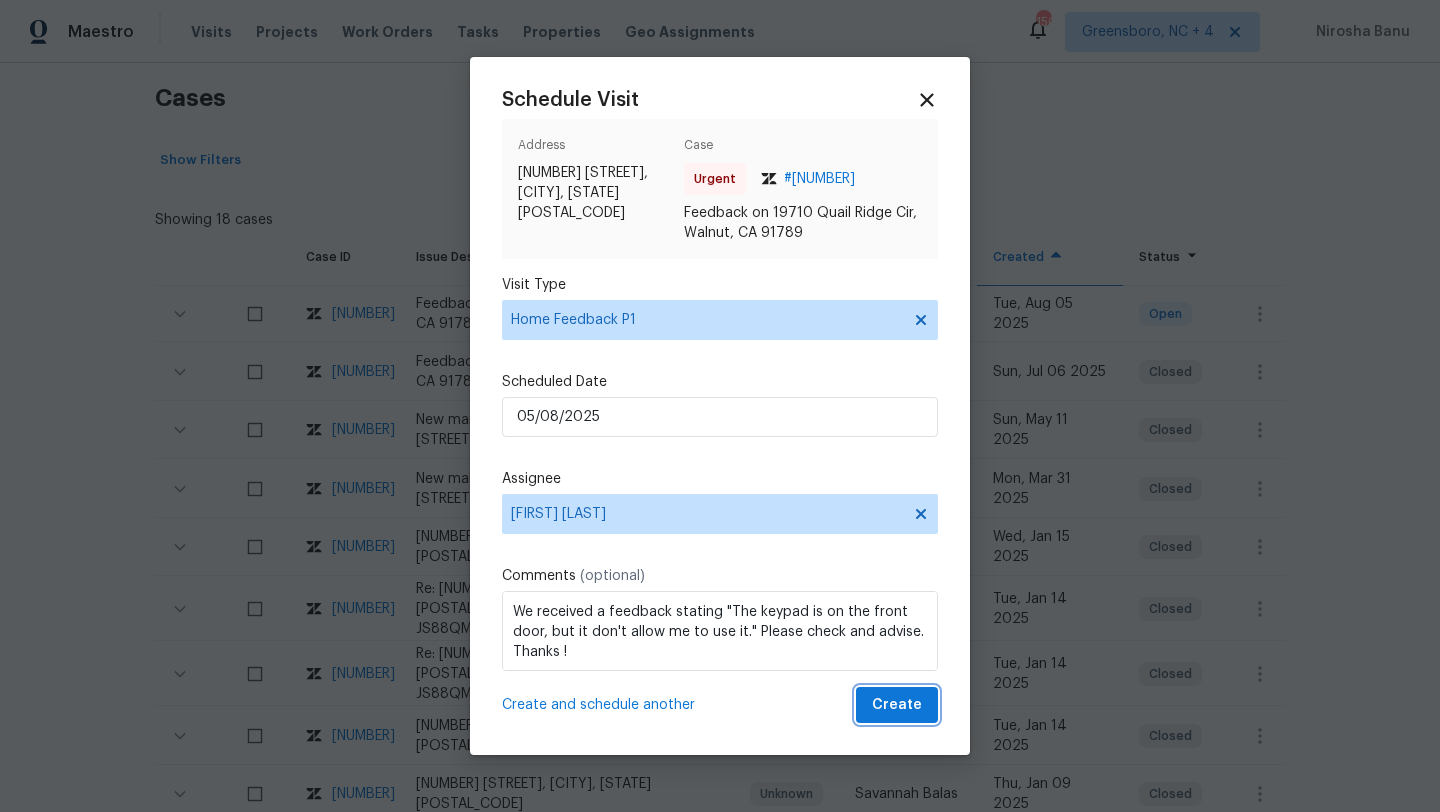 click on "Create" at bounding box center (897, 705) 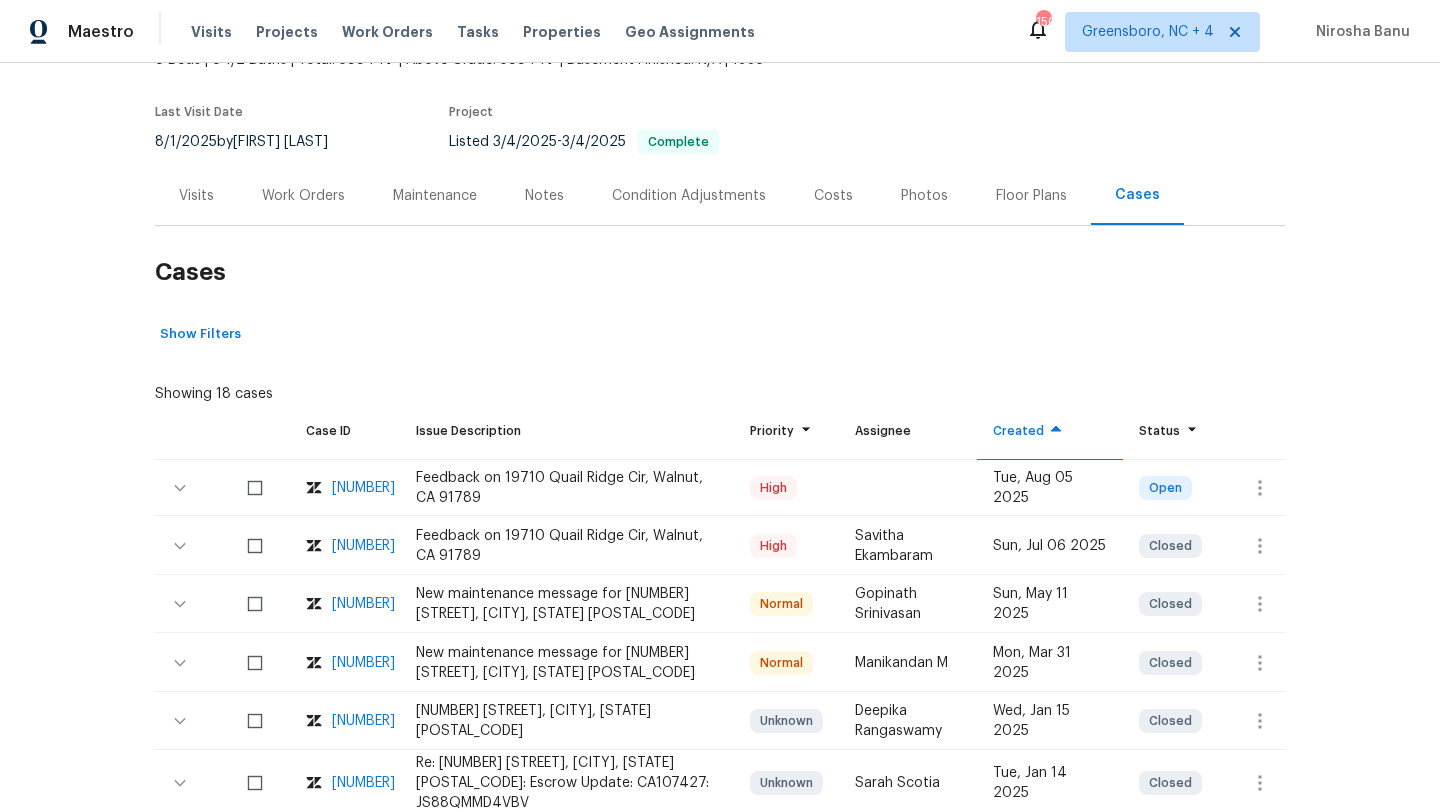 scroll, scrollTop: 0, scrollLeft: 0, axis: both 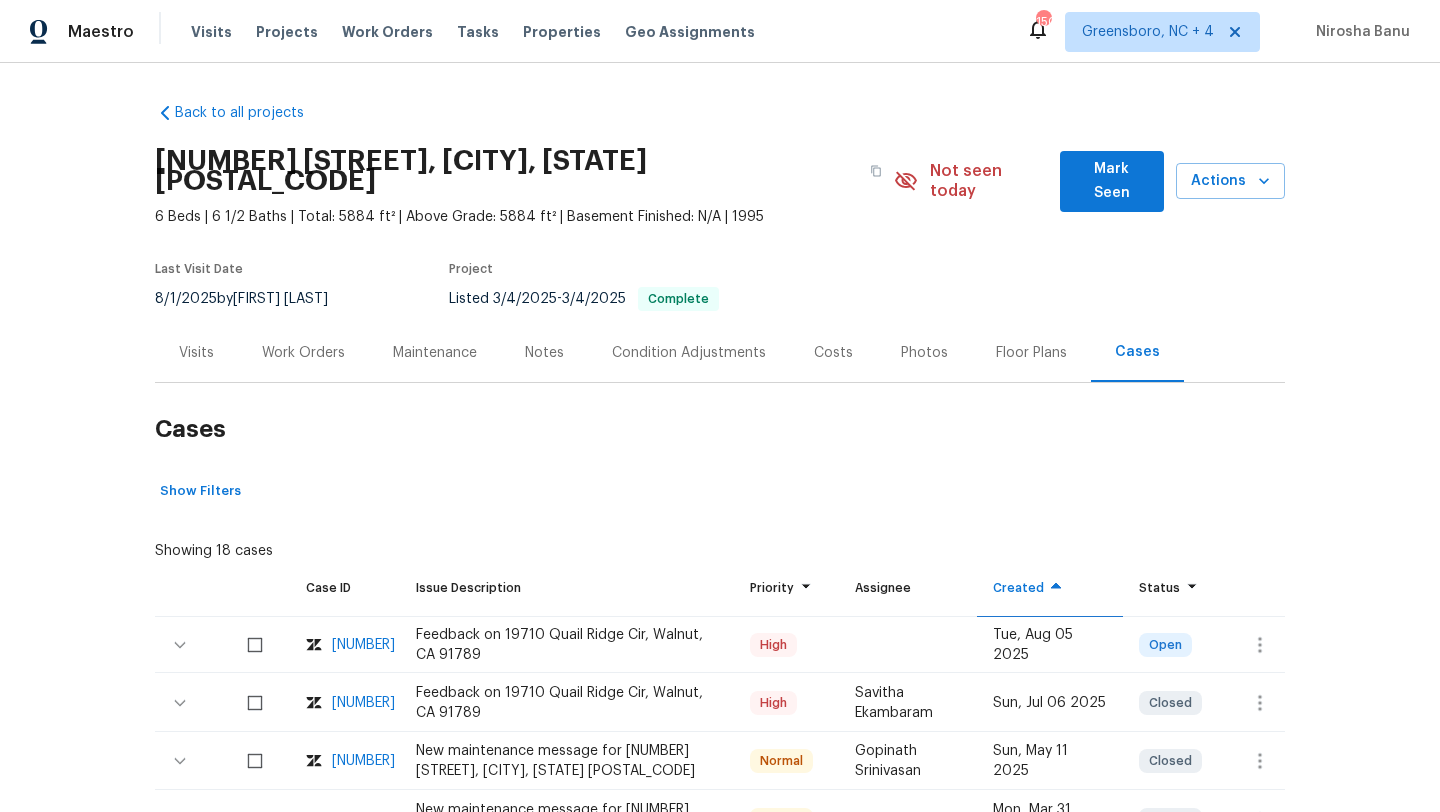 click on "8/1/2025  by  Daniel Fomenko" at bounding box center (253, 299) 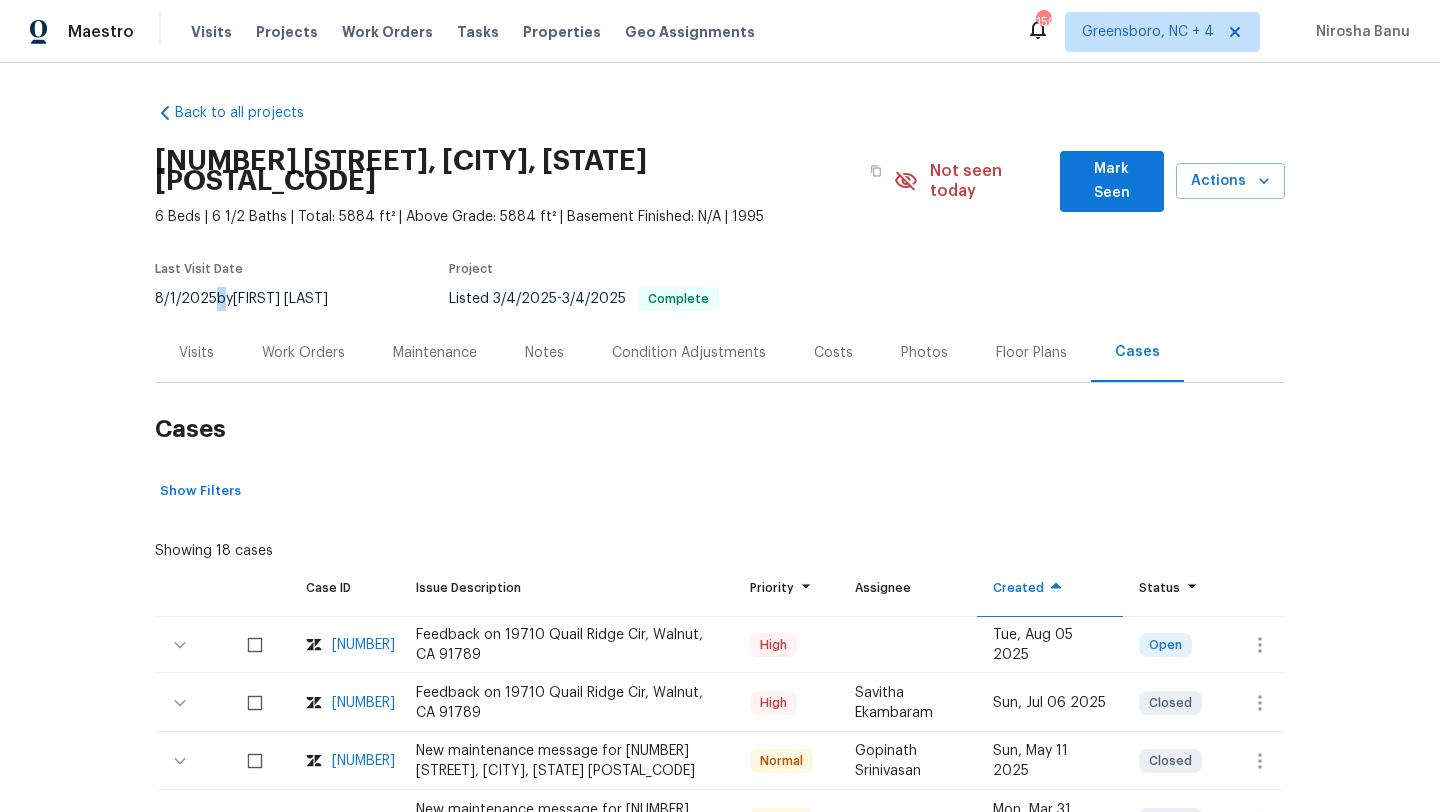 click on "8/1/2025  by  Daniel Fomenko" at bounding box center [253, 299] 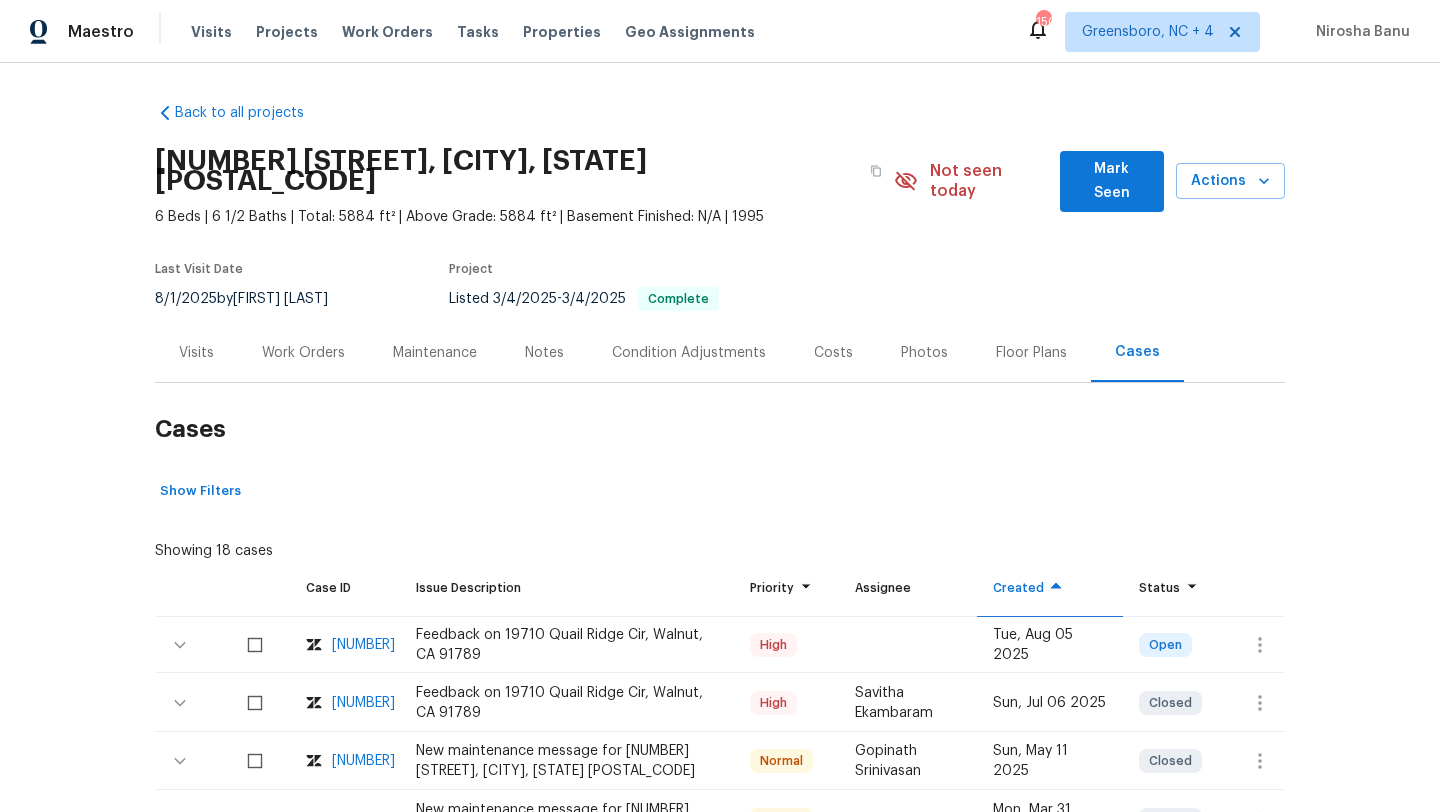 click on "8/1/2025  by  Daniel Fomenko" at bounding box center (253, 299) 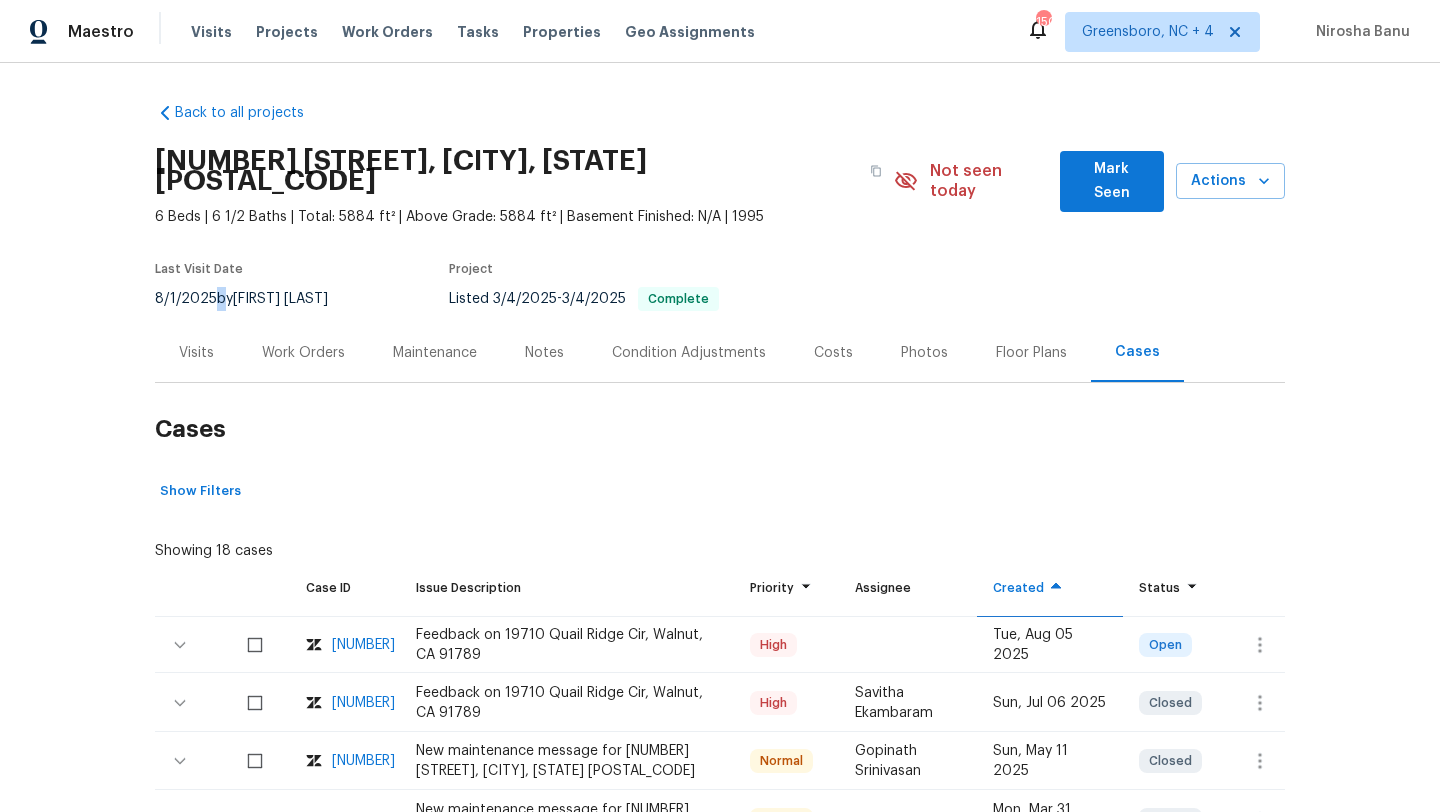 click on "8/1/2025  by  Daniel Fomenko" at bounding box center (253, 299) 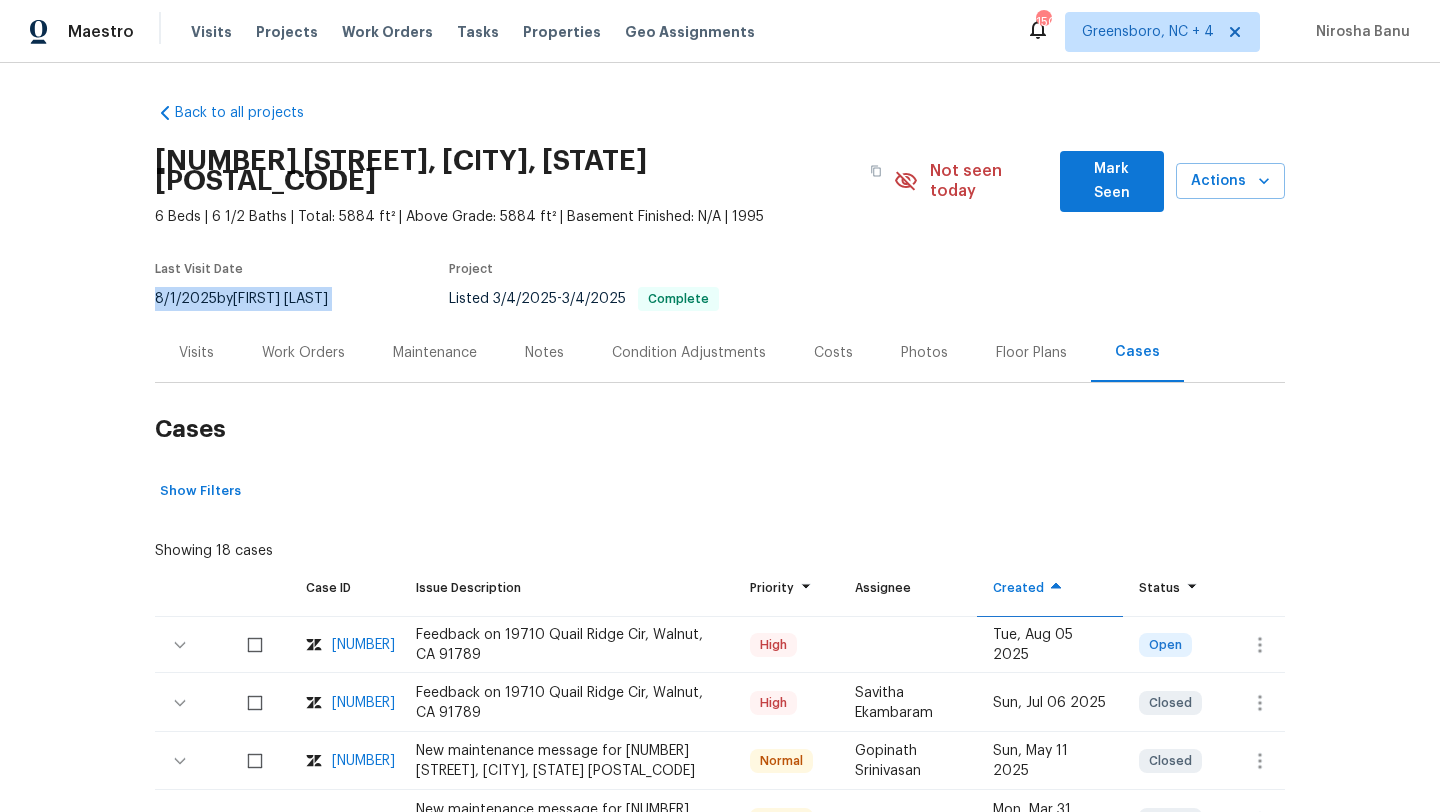 click on "8/1/2025  by  Daniel Fomenko" at bounding box center [253, 299] 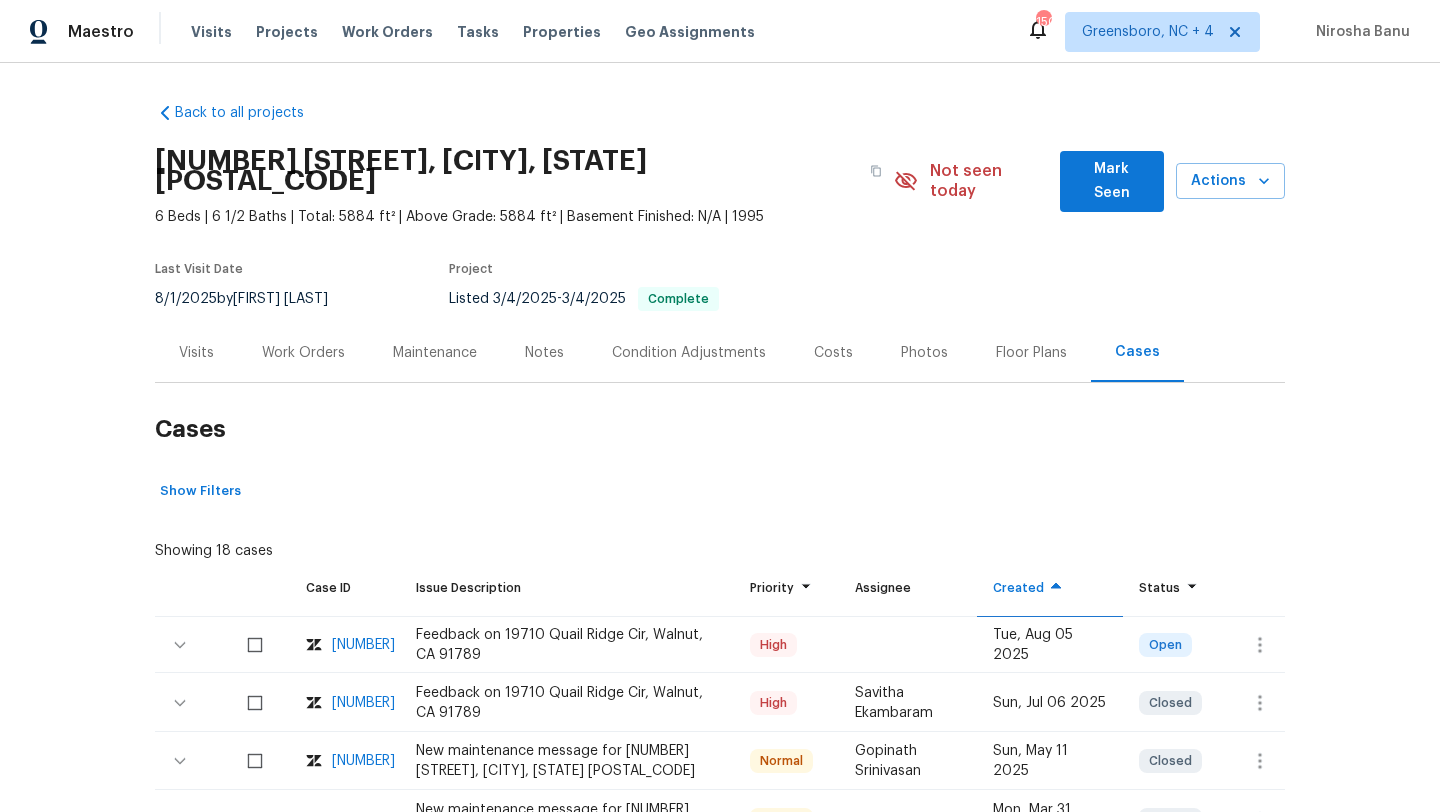 click on "Visits" at bounding box center (196, 353) 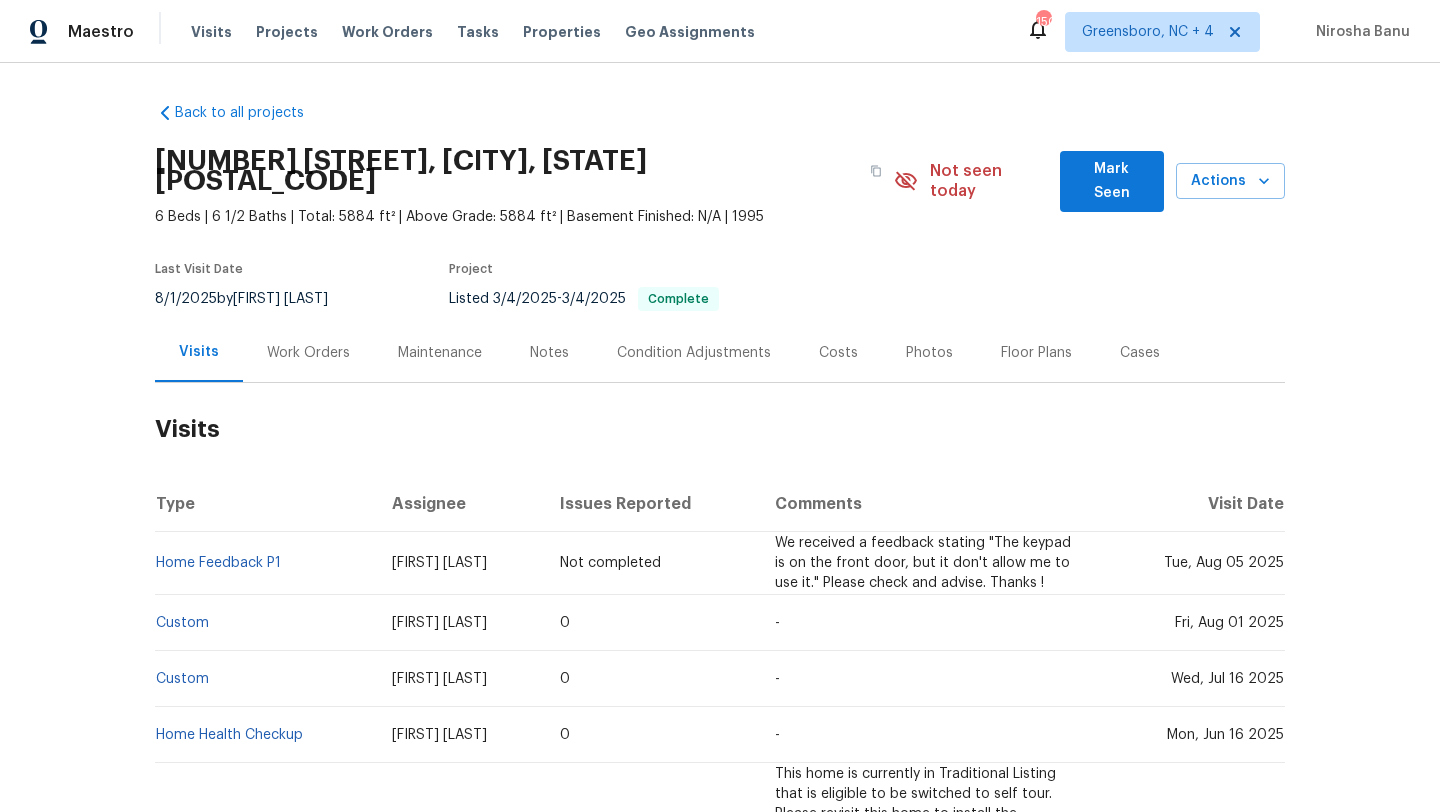 click on "Work Orders" at bounding box center [308, 353] 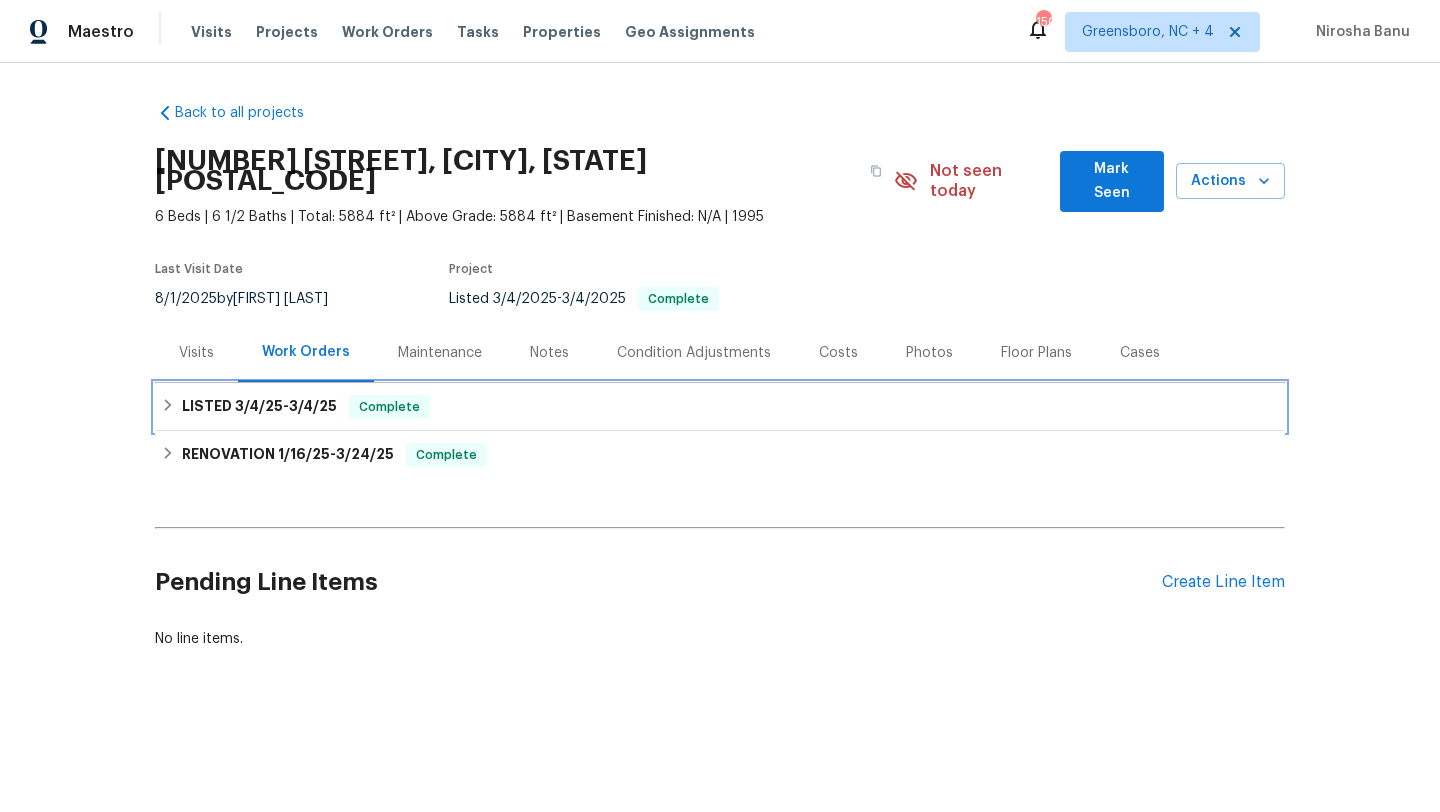 click on "LISTED   3/4/25  -  3/4/25" at bounding box center (259, 407) 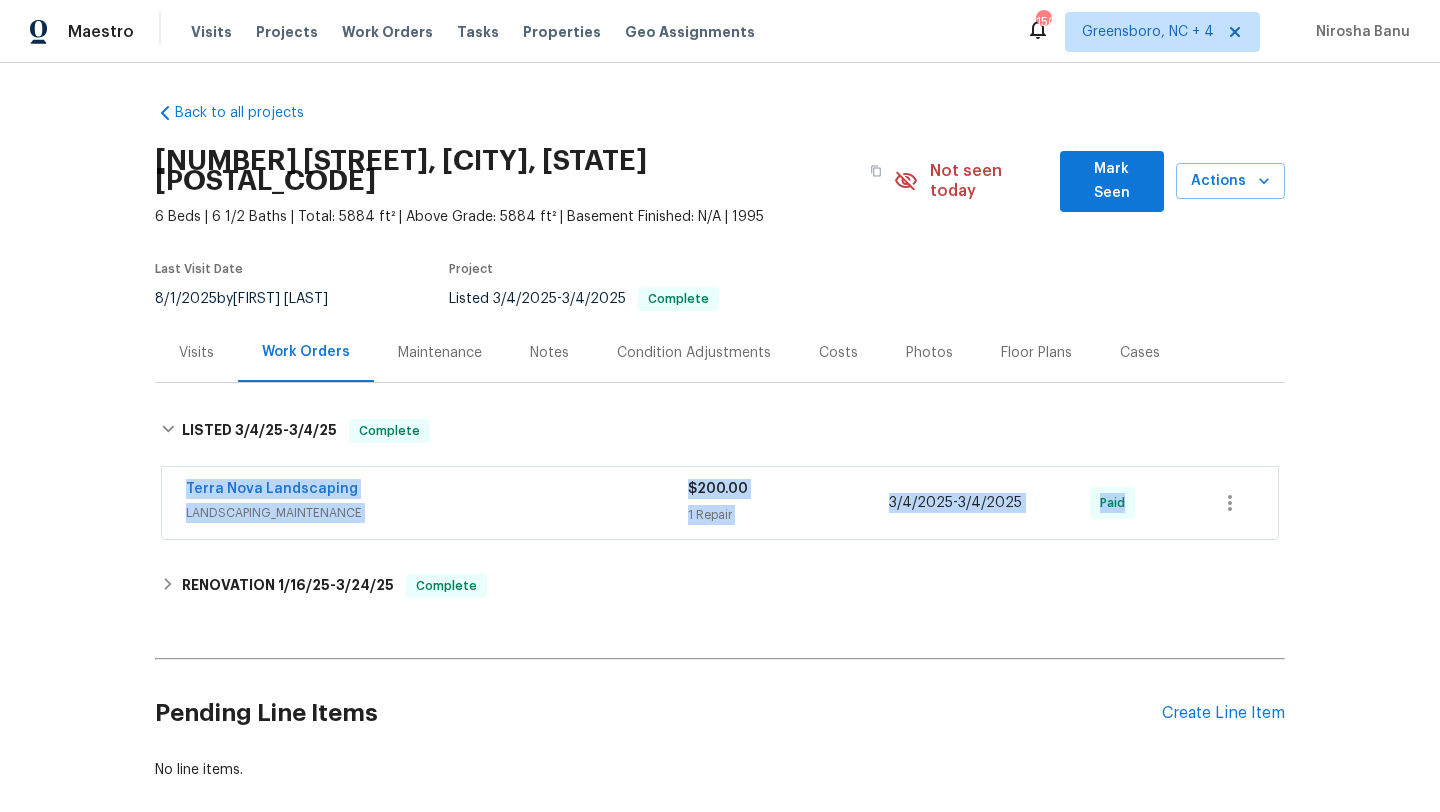 drag, startPoint x: 170, startPoint y: 465, endPoint x: 1166, endPoint y: 485, distance: 996.2008 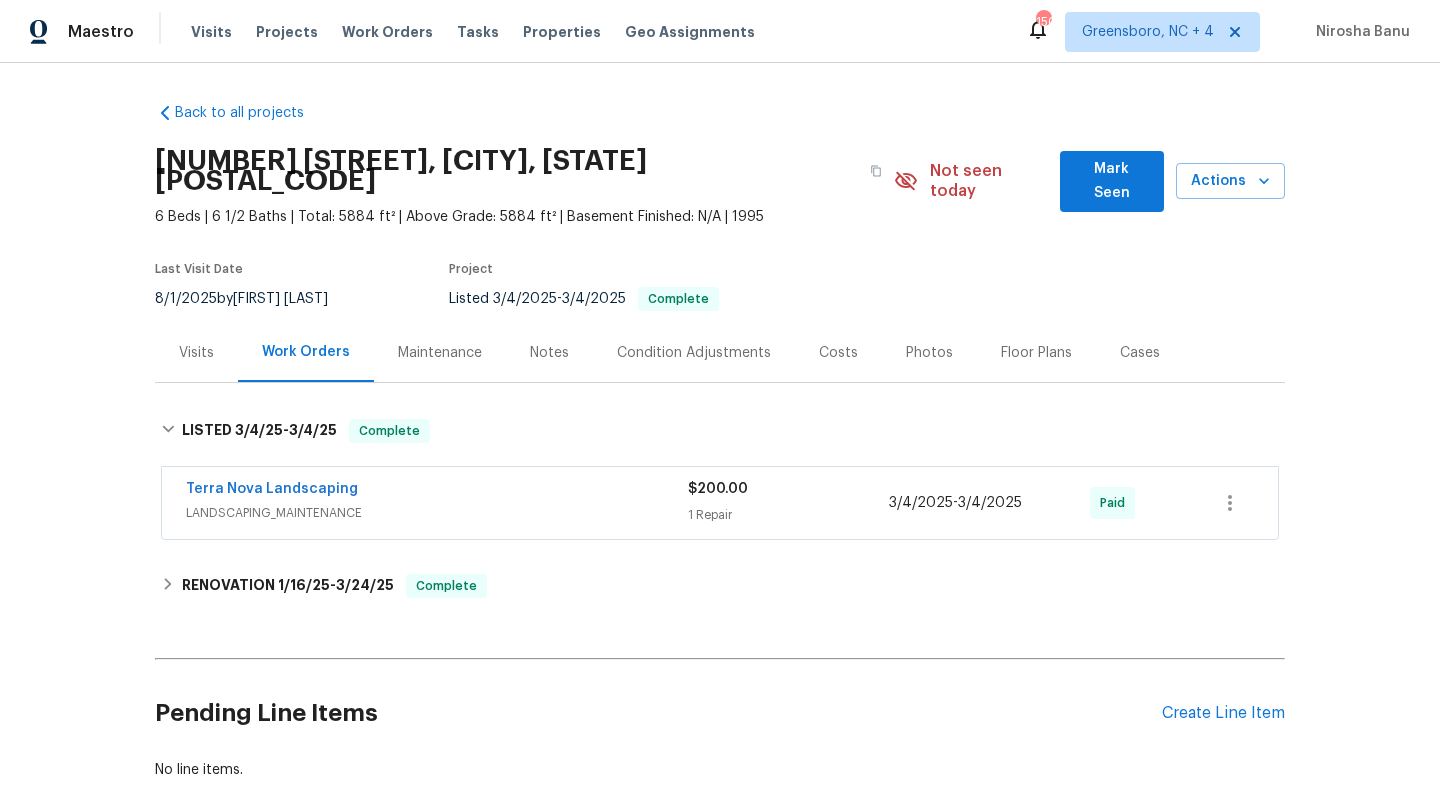 click on "Visits" at bounding box center [196, 353] 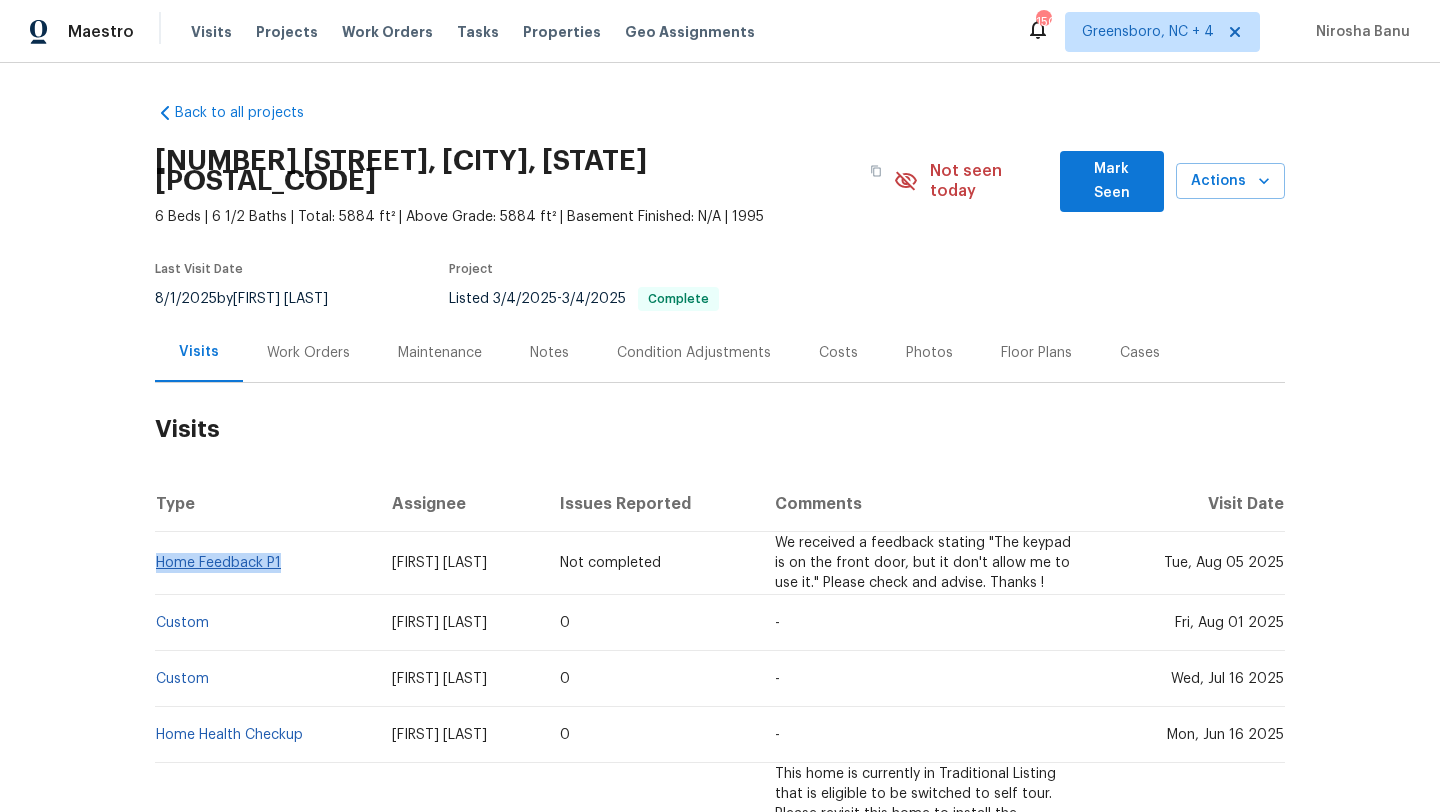 drag, startPoint x: 169, startPoint y: 544, endPoint x: 157, endPoint y: 540, distance: 12.649111 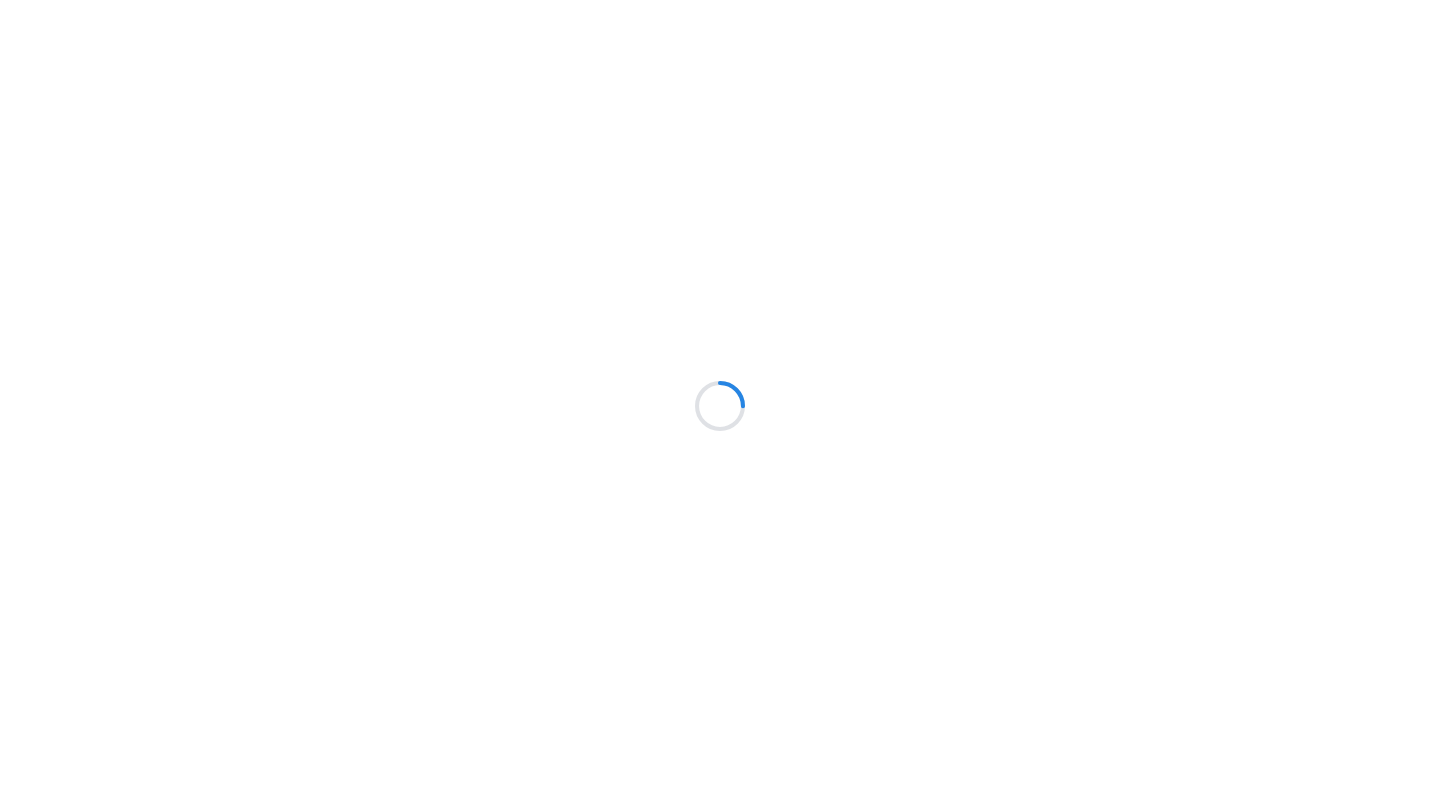 scroll, scrollTop: 0, scrollLeft: 0, axis: both 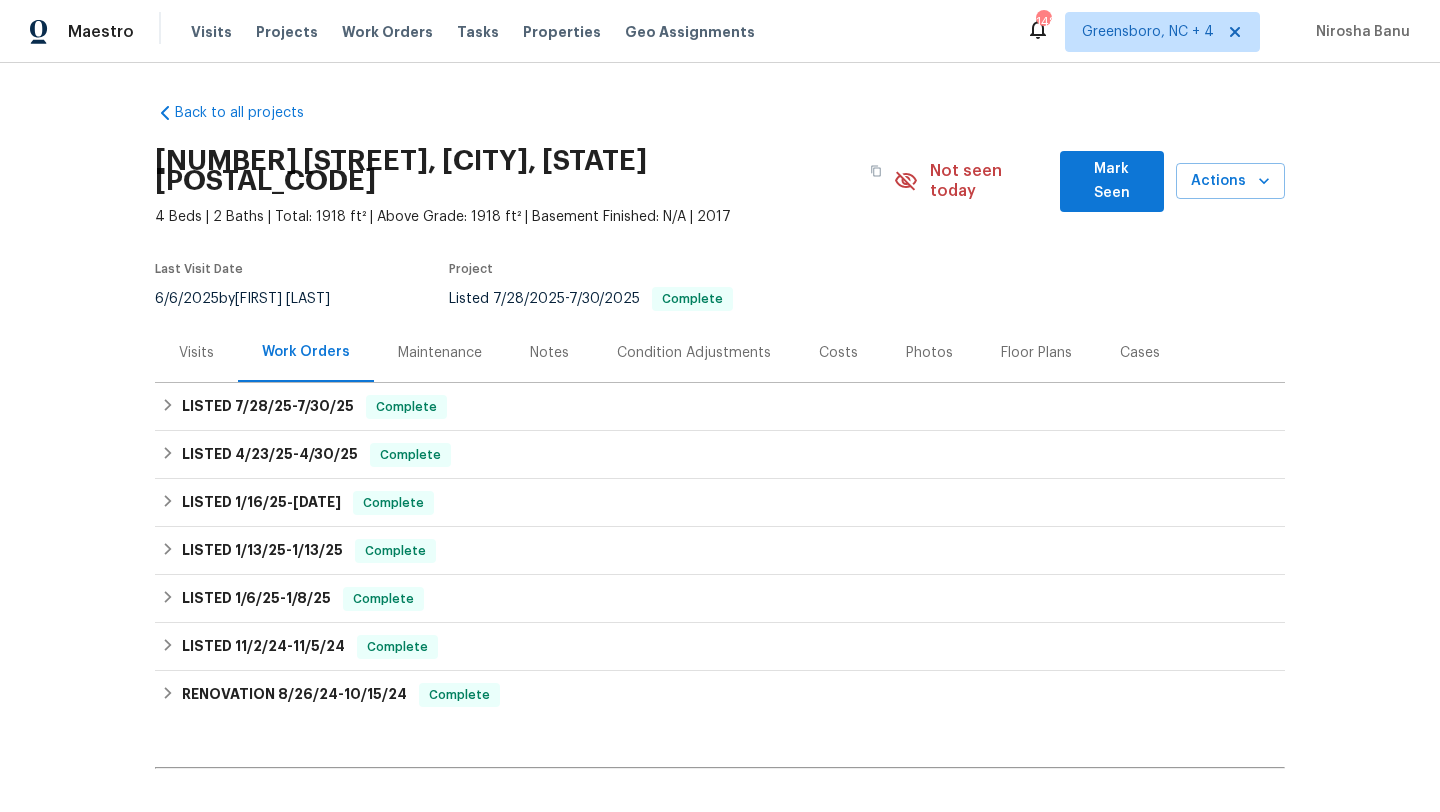 click on "[DATE]  by  [FIRST] [LAST]" at bounding box center (254, 299) 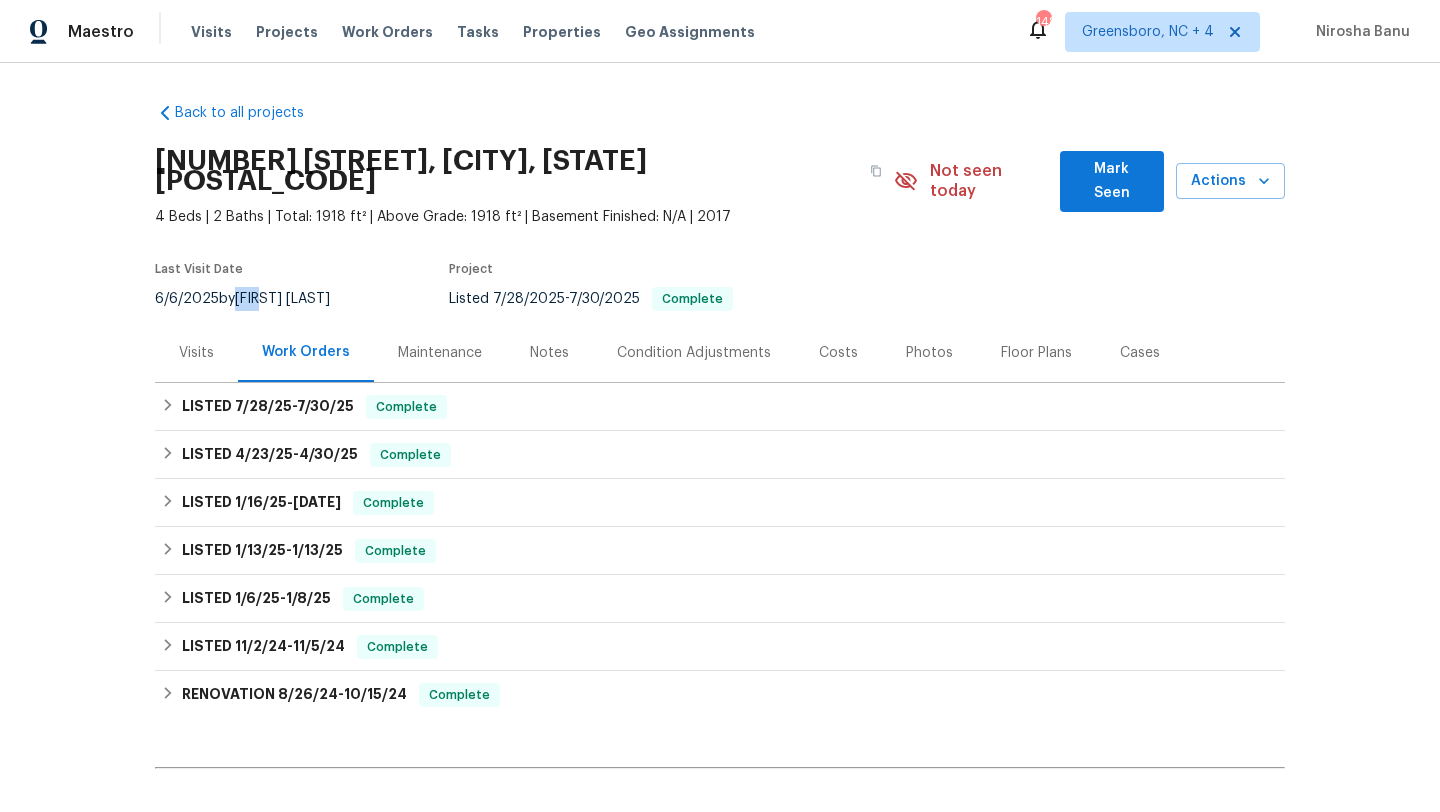click on "[DATE]  by  [FIRST] [LAST]" at bounding box center [254, 299] 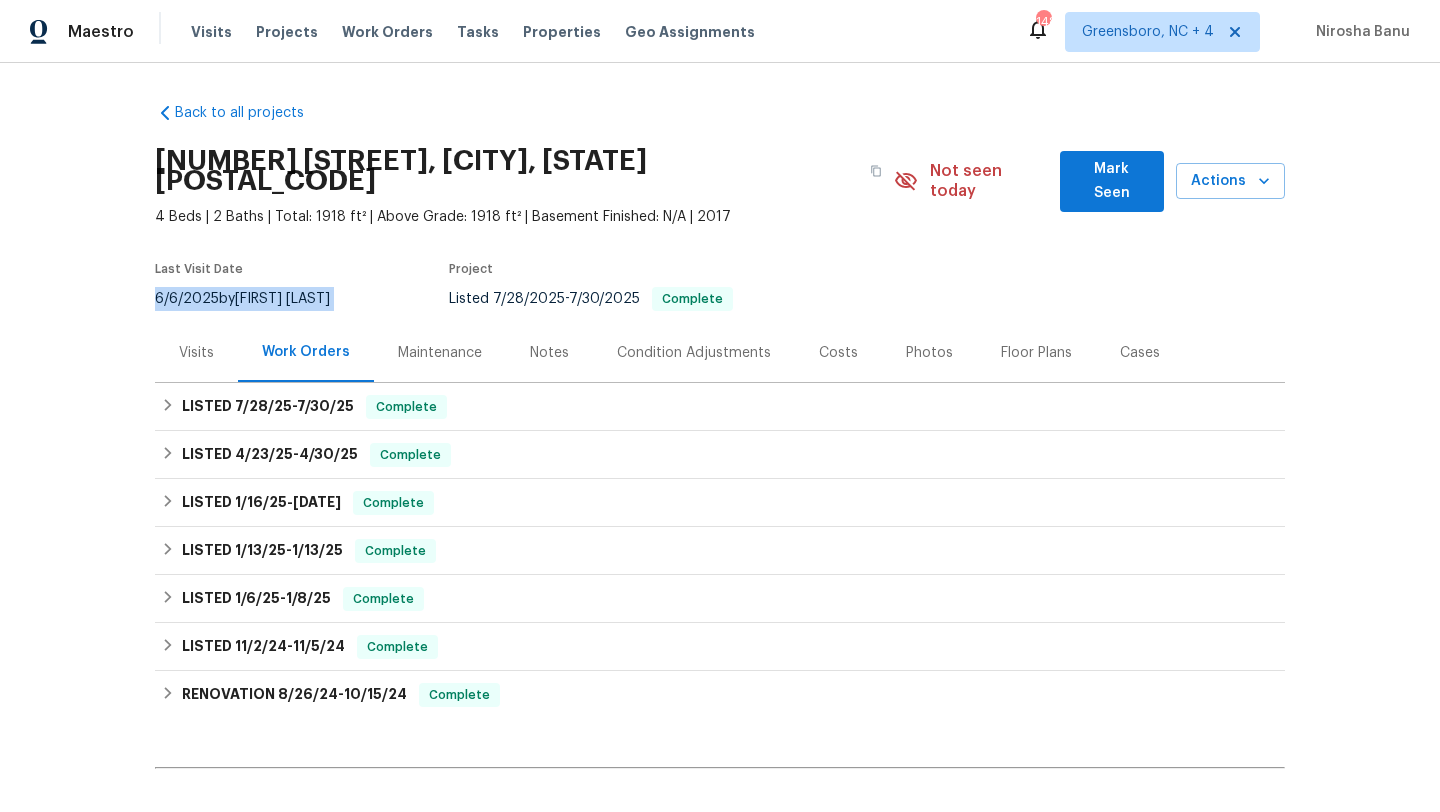 click on "[DATE]  by  [FIRST] [LAST]" at bounding box center (254, 299) 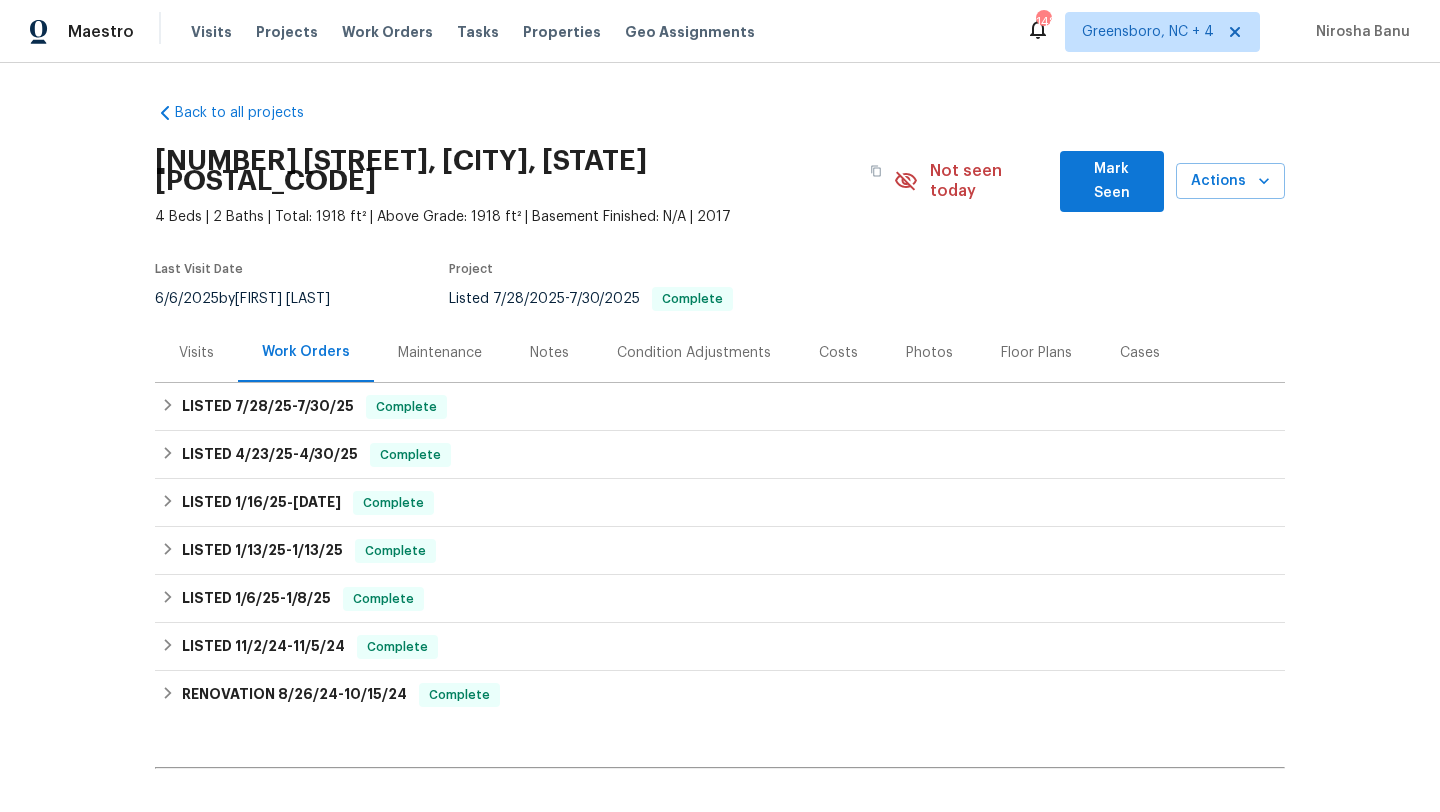 click on "Visits" at bounding box center (196, 353) 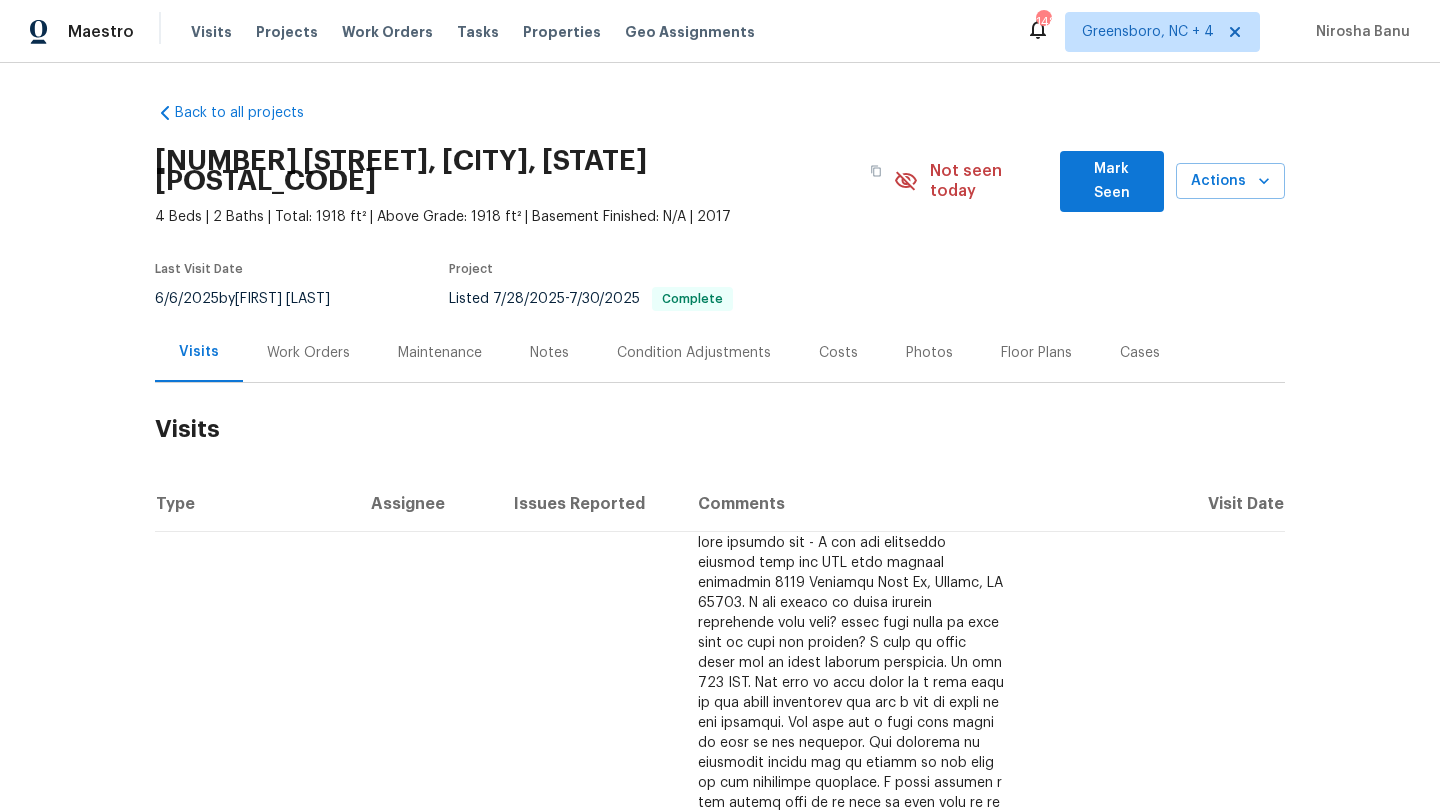 click on "Work Orders" at bounding box center (308, 353) 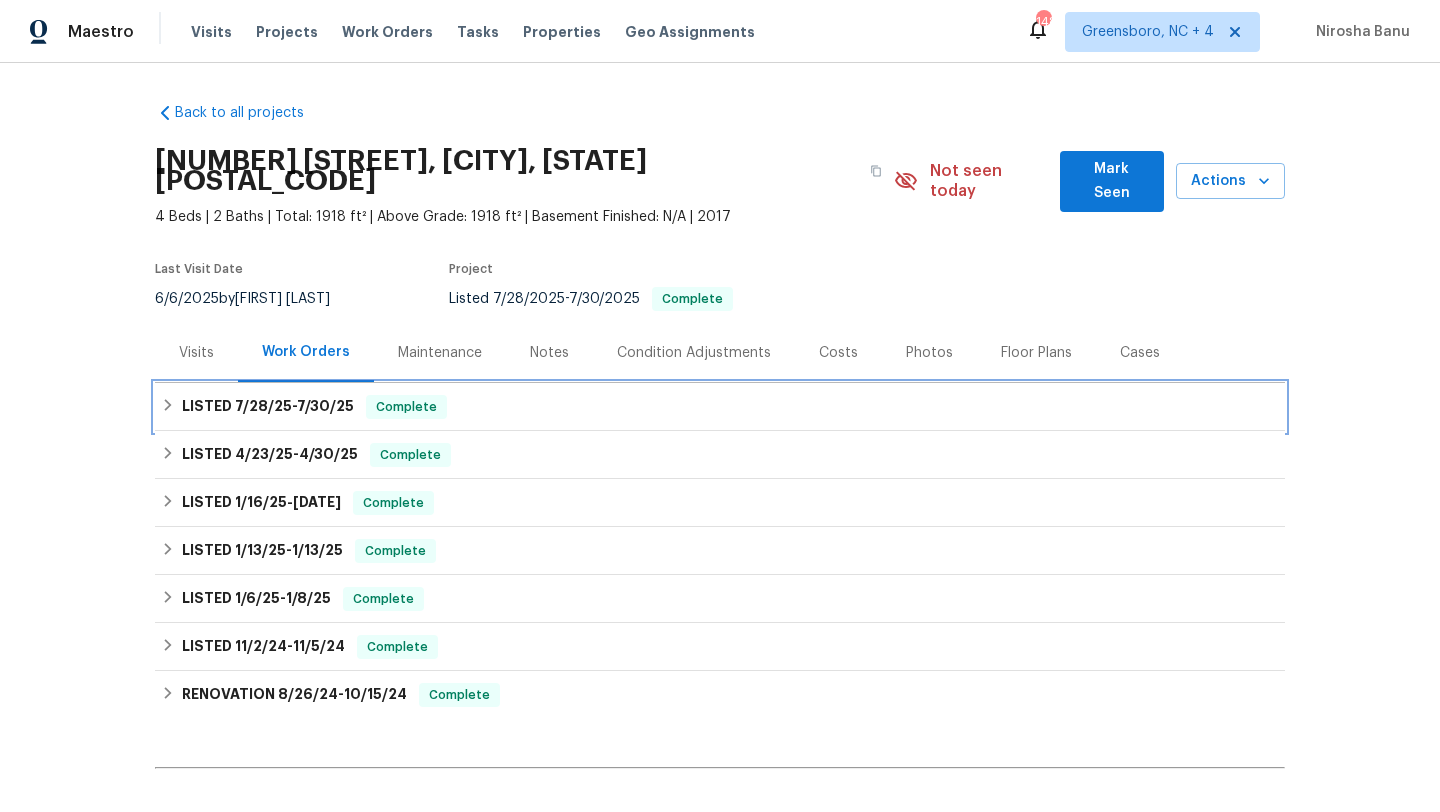click on "LISTED   [DATE]  -  [DATE]" at bounding box center [268, 407] 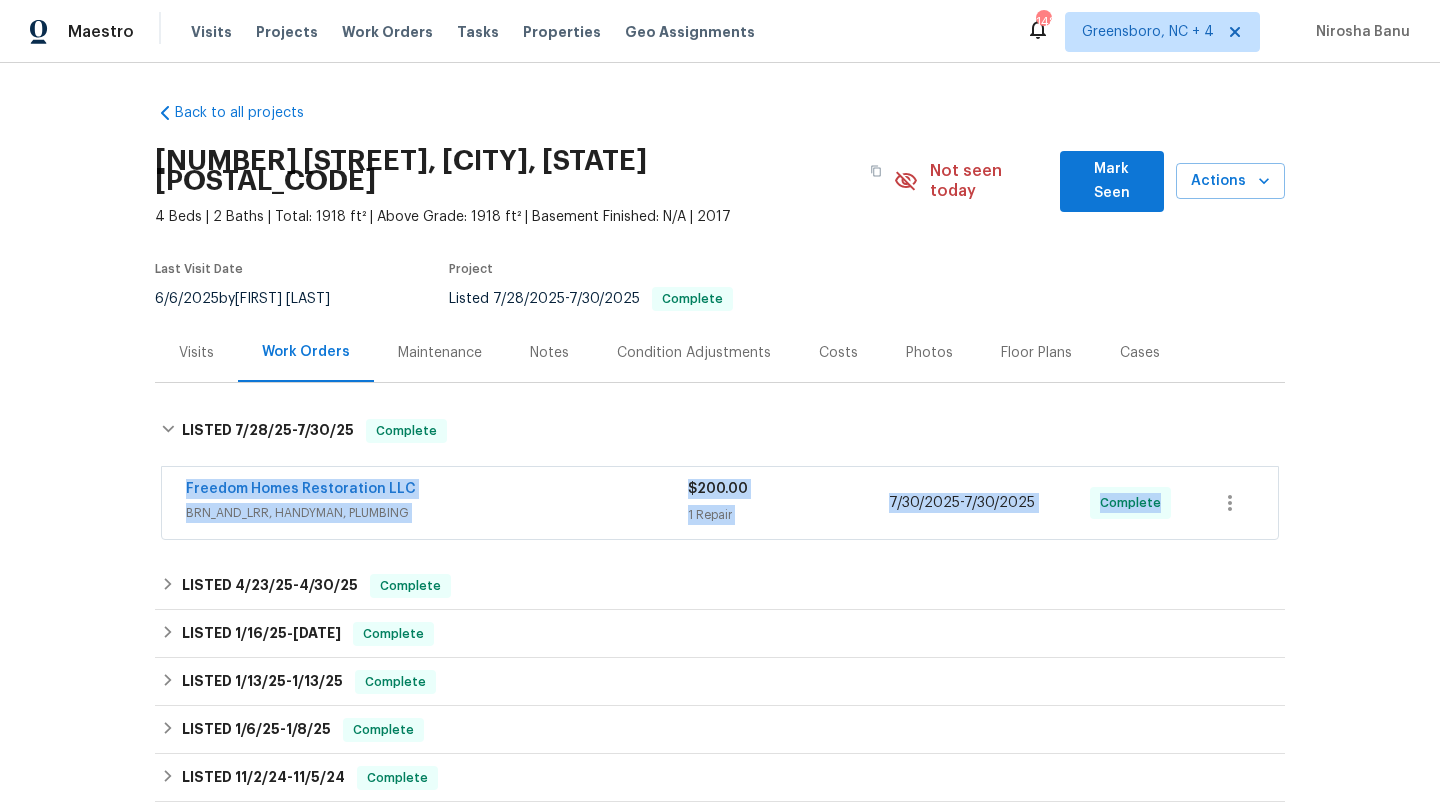 drag, startPoint x: 173, startPoint y: 460, endPoint x: 1292, endPoint y: 484, distance: 1119.2573 